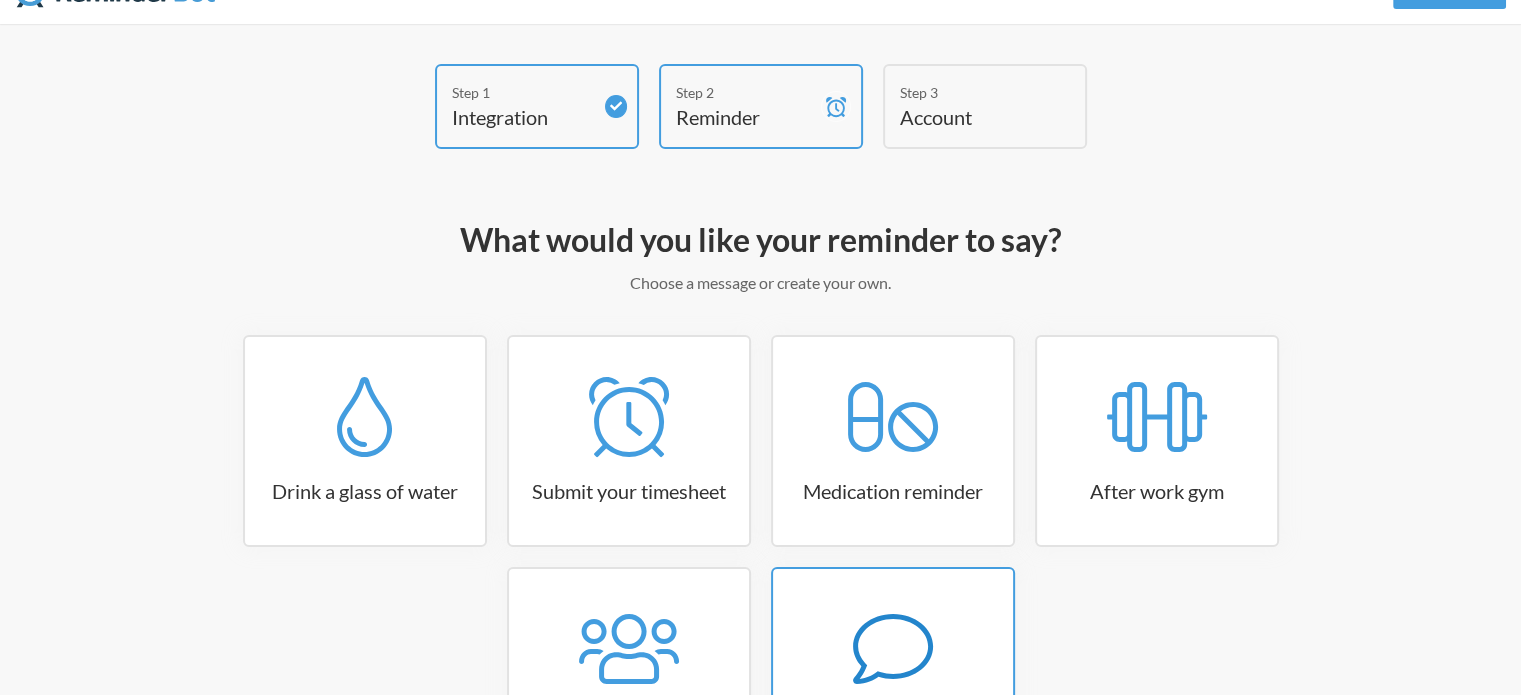 scroll, scrollTop: 236, scrollLeft: 0, axis: vertical 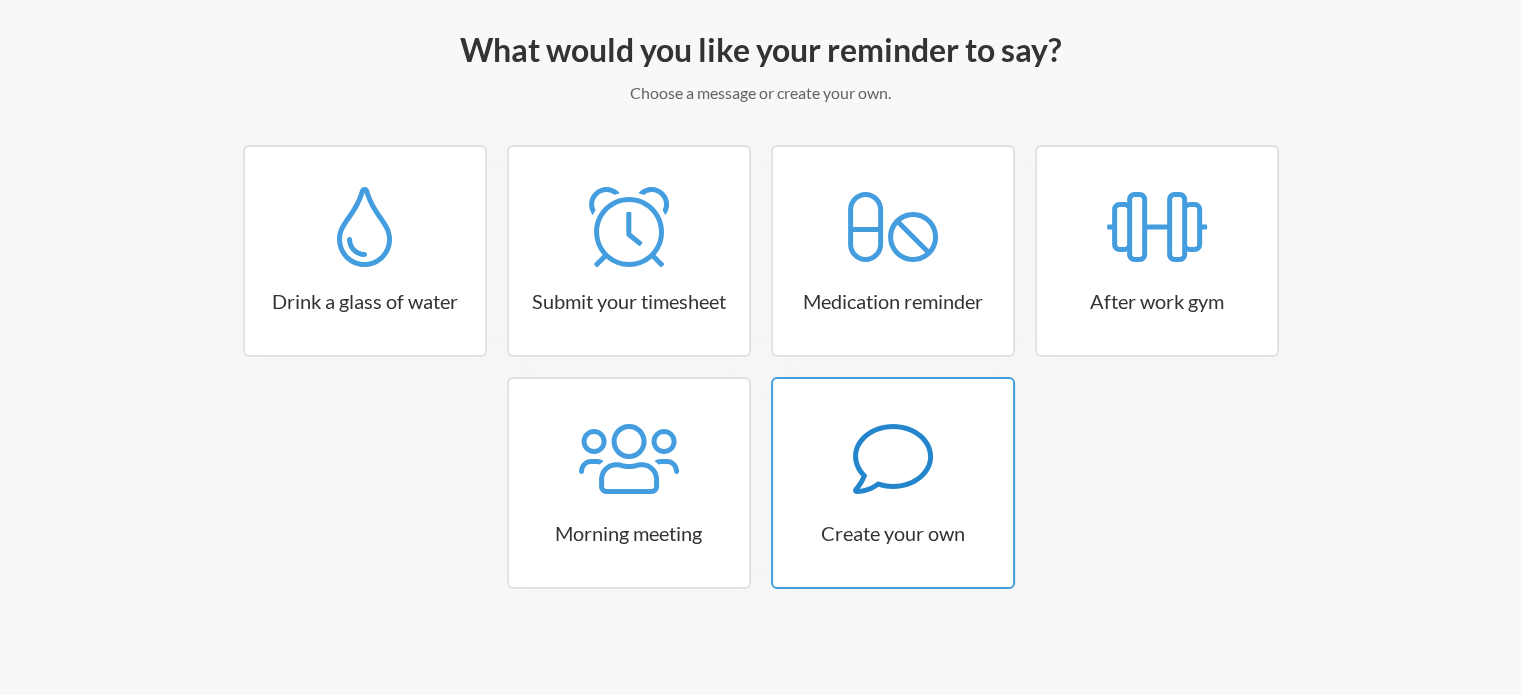 click at bounding box center [364, 227] 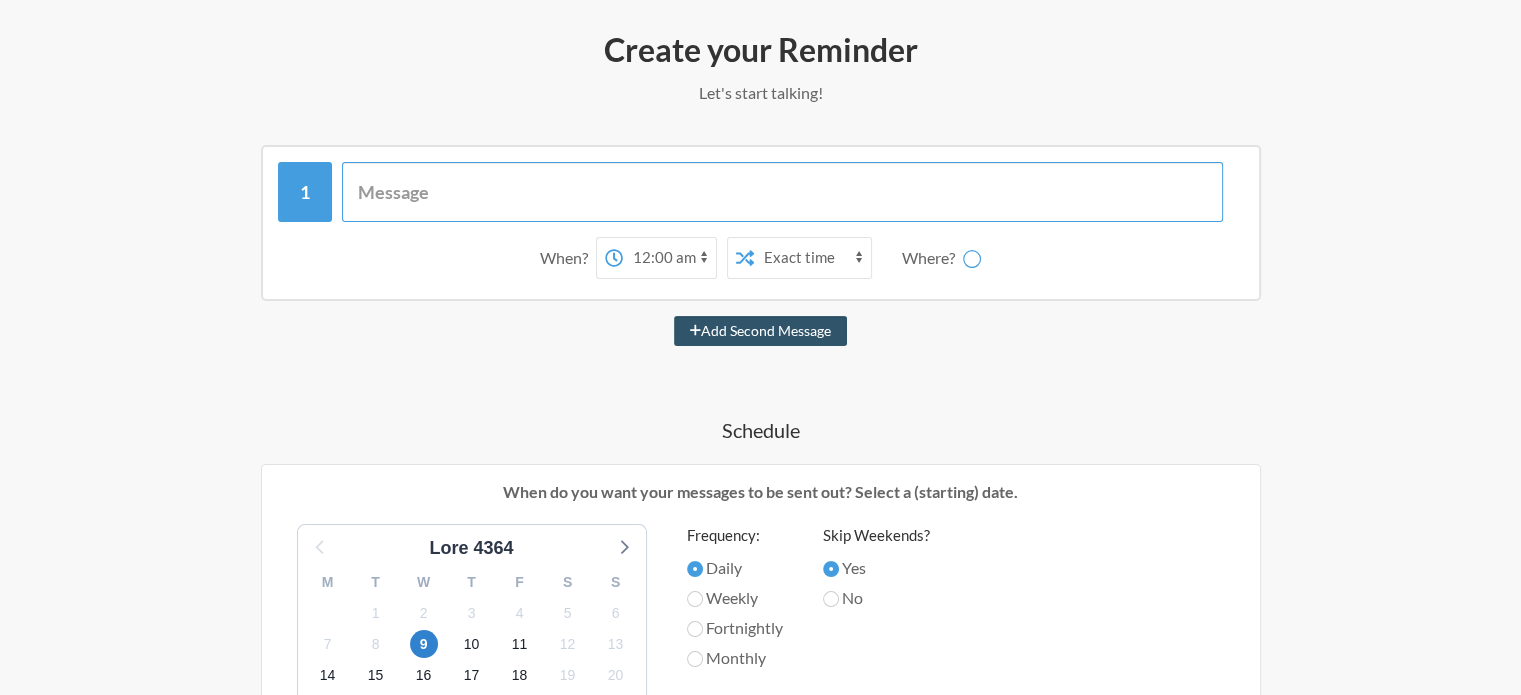 click at bounding box center (782, 192) 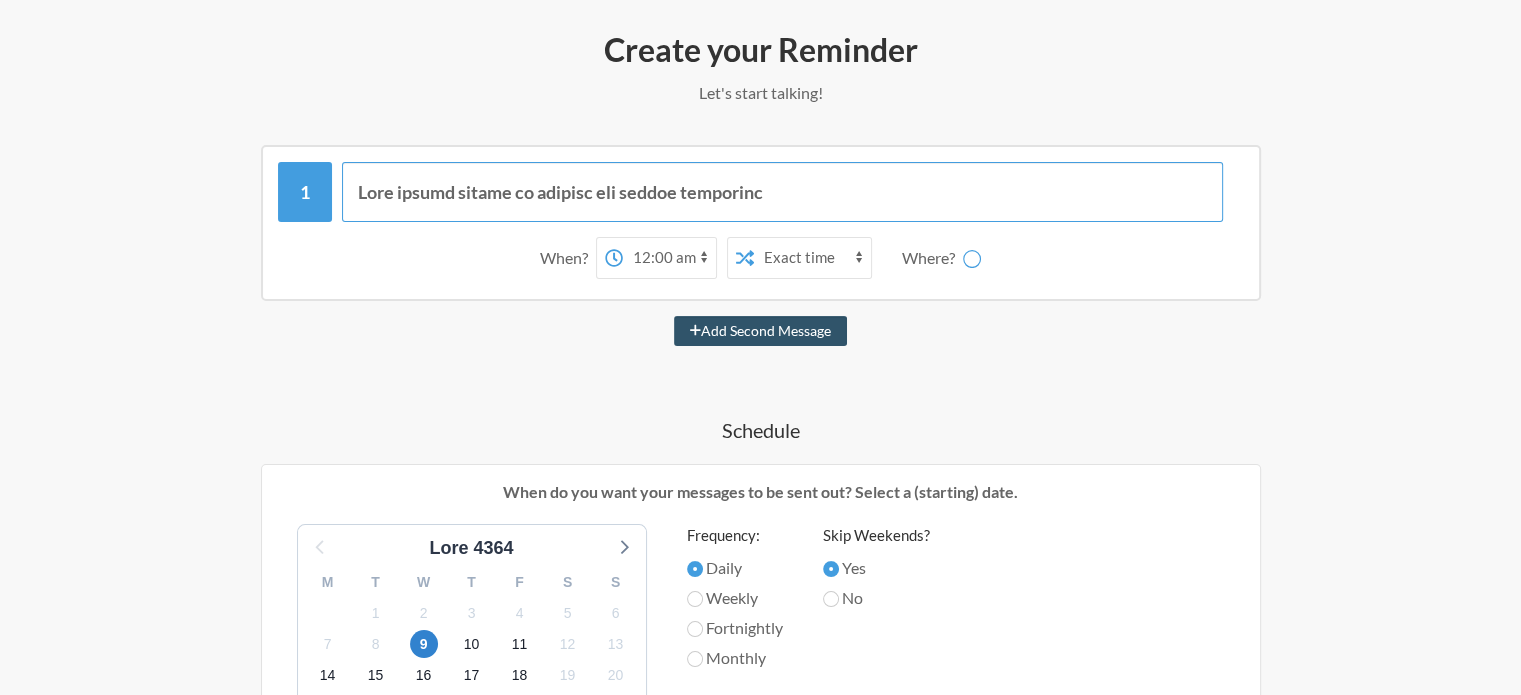 type on "Lore ipsumd sitame co adipisc eli seddoe temporinc" 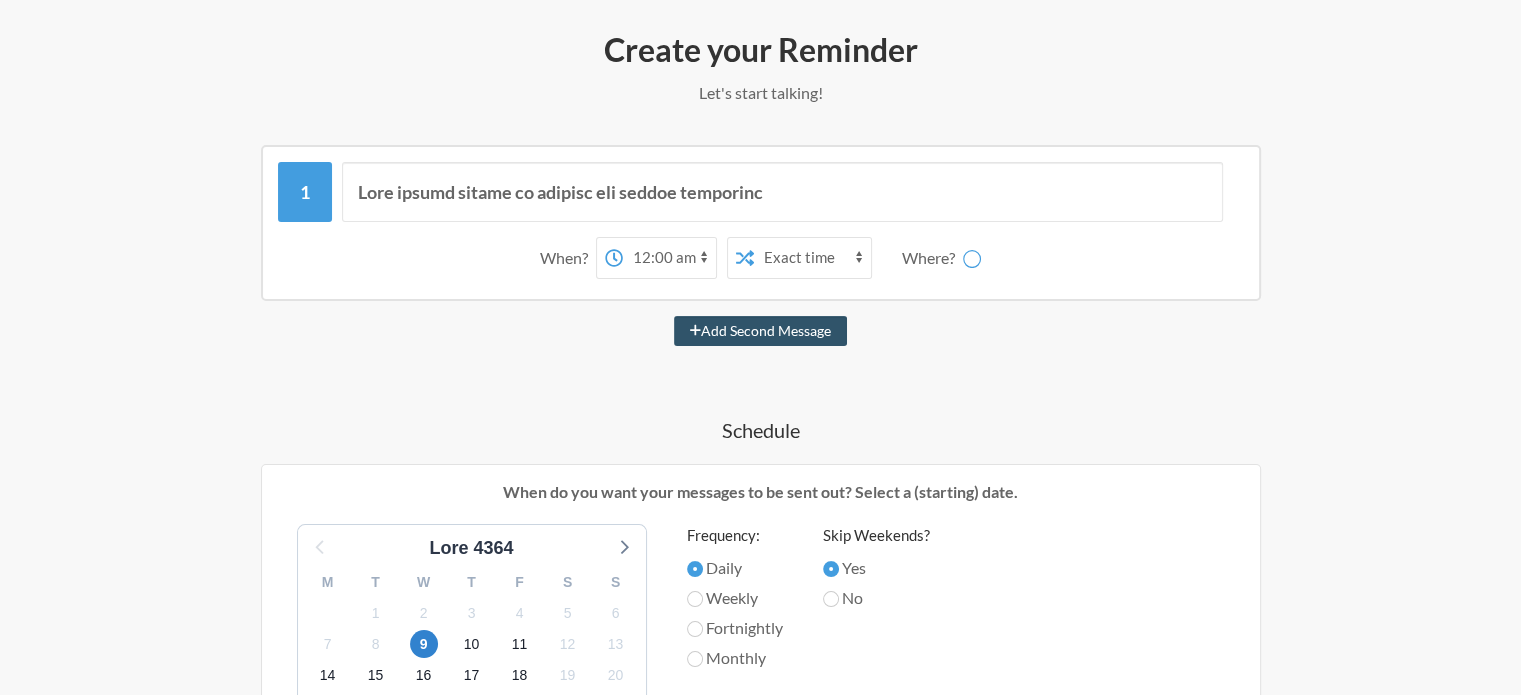 click on "12:00 am 12:15 am 12:30 am 12:45 am 1:00 am 1:15 am 1:30 am 1:45 am 2:00 am 2:15 am 2:30 am 2:45 am 3:00 am 3:15 am 3:30 am 3:45 am 4:00 am 4:15 am 4:30 am 4:45 am 5:00 am 5:15 am 5:30 am 5:45 am 6:00 am 6:15 am 6:30 am 6:45 am 7:00 am 7:15 am 7:30 am 7:45 am 8:00 am 8:15 am 8:30 am 8:45 am 9:00 am 9:15 am 9:30 am 9:45 am 10:00 am 10:15 am 10:30 am 10:45 am 11:00 am 11:15 am 11:30 am 11:45 am 12:00 pm 12:15 pm 12:30 pm 12:45 pm 1:00 pm 1:15 pm 1:30 pm 1:45 pm 2:00 pm 2:15 pm 2:30 pm 2:45 pm 3:00 pm 3:15 pm 3:30 pm 3:45 pm 4:00 pm 4:15 pm 4:30 pm 4:45 pm 5:00 pm 5:15 pm 5:30 pm 5:45 pm 6:00 pm 6:15 pm 6:30 pm 6:45 pm 7:00 pm 7:15 pm 7:30 pm 7:45 pm 8:00 pm 8:15 pm 8:30 pm 8:45 pm 9:00 pm 9:15 pm 9:30 pm 9:45 pm 10:00 pm 10:15 pm 10:30 pm 10:45 pm 11:00 pm 11:15 pm 11:30 pm 11:45 pm" at bounding box center (669, 258) 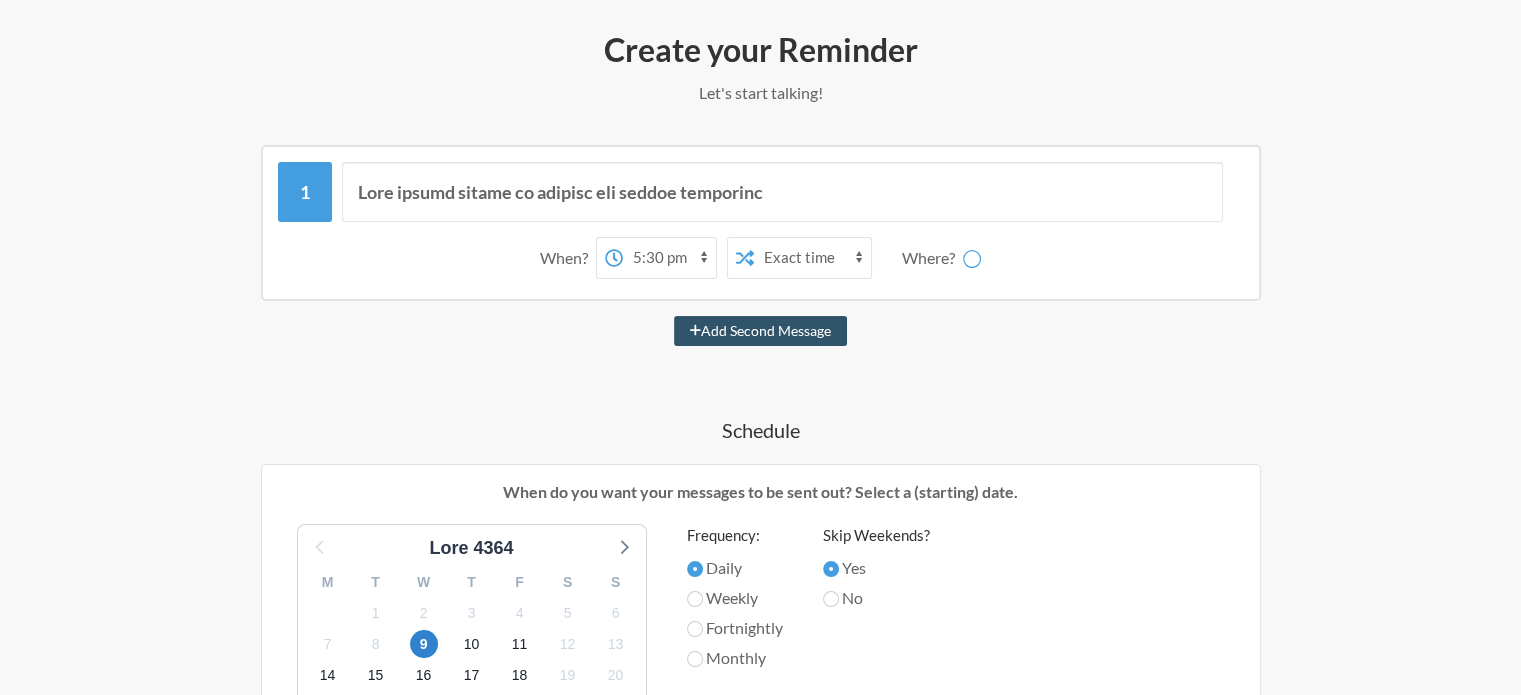 click on "12:00 am 12:15 am 12:30 am 12:45 am 1:00 am 1:15 am 1:30 am 1:45 am 2:00 am 2:15 am 2:30 am 2:45 am 3:00 am 3:15 am 3:30 am 3:45 am 4:00 am 4:15 am 4:30 am 4:45 am 5:00 am 5:15 am 5:30 am 5:45 am 6:00 am 6:15 am 6:30 am 6:45 am 7:00 am 7:15 am 7:30 am 7:45 am 8:00 am 8:15 am 8:30 am 8:45 am 9:00 am 9:15 am 9:30 am 9:45 am 10:00 am 10:15 am 10:30 am 10:45 am 11:00 am 11:15 am 11:30 am 11:45 am 12:00 pm 12:15 pm 12:30 pm 12:45 pm 1:00 pm 1:15 pm 1:30 pm 1:45 pm 2:00 pm 2:15 pm 2:30 pm 2:45 pm 3:00 pm 3:15 pm 3:30 pm 3:45 pm 4:00 pm 4:15 pm 4:30 pm 4:45 pm 5:00 pm 5:15 pm 5:30 pm 5:45 pm 6:00 pm 6:15 pm 6:30 pm 6:45 pm 7:00 pm 7:15 pm 7:30 pm 7:45 pm 8:00 pm 8:15 pm 8:30 pm 8:45 pm 9:00 pm 9:15 pm 9:30 pm 9:45 pm 10:00 pm 10:15 pm 10:30 pm 10:45 pm 11:00 pm 11:15 pm 11:30 pm 11:45 pm" at bounding box center (669, 258) 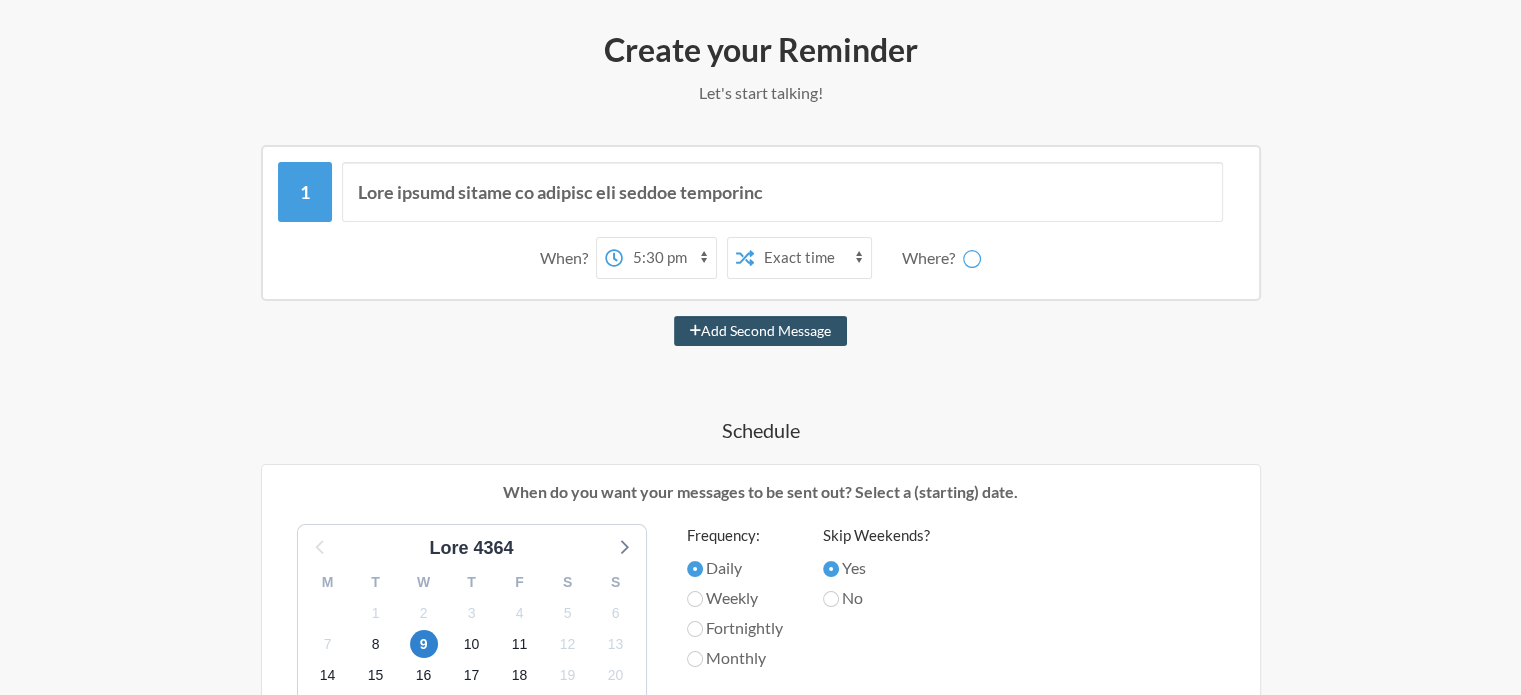 click on "Exact time Random time" at bounding box center [812, 258] 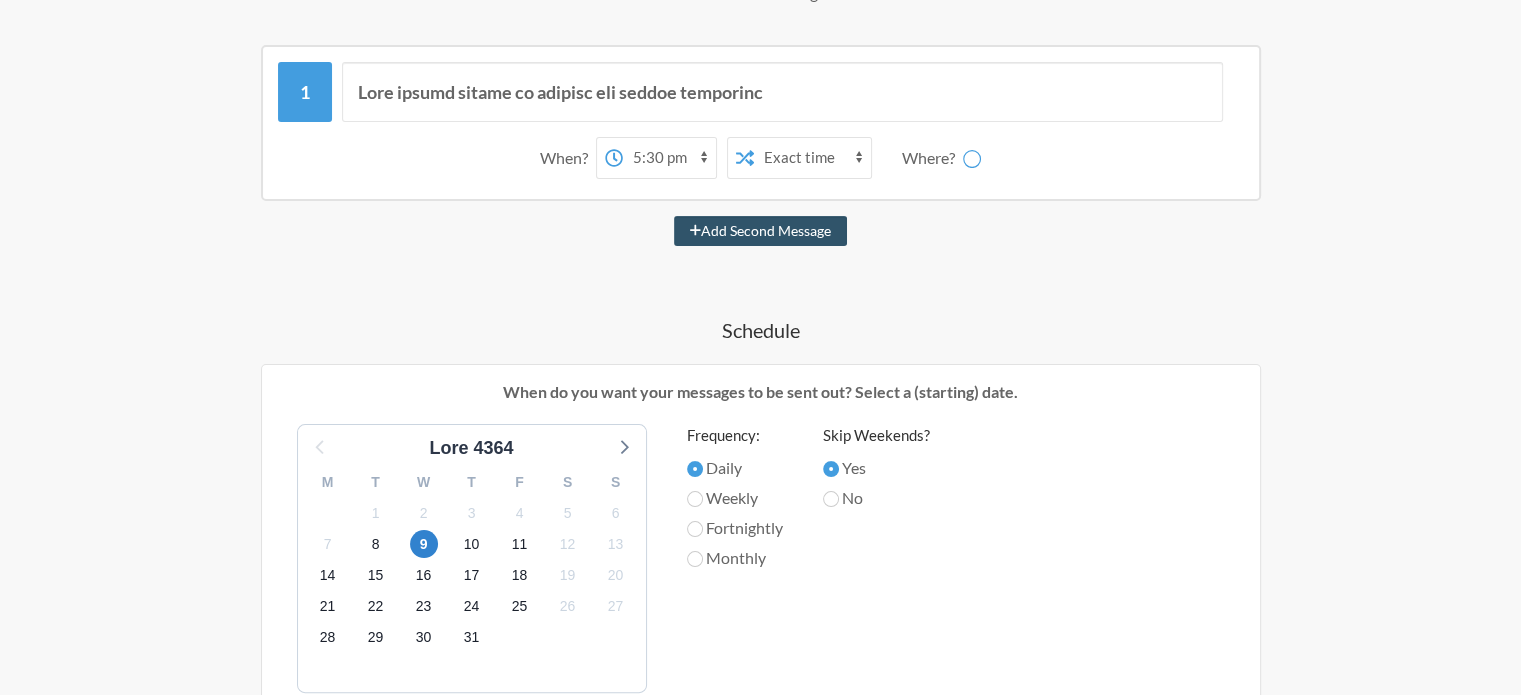 scroll, scrollTop: 436, scrollLeft: 0, axis: vertical 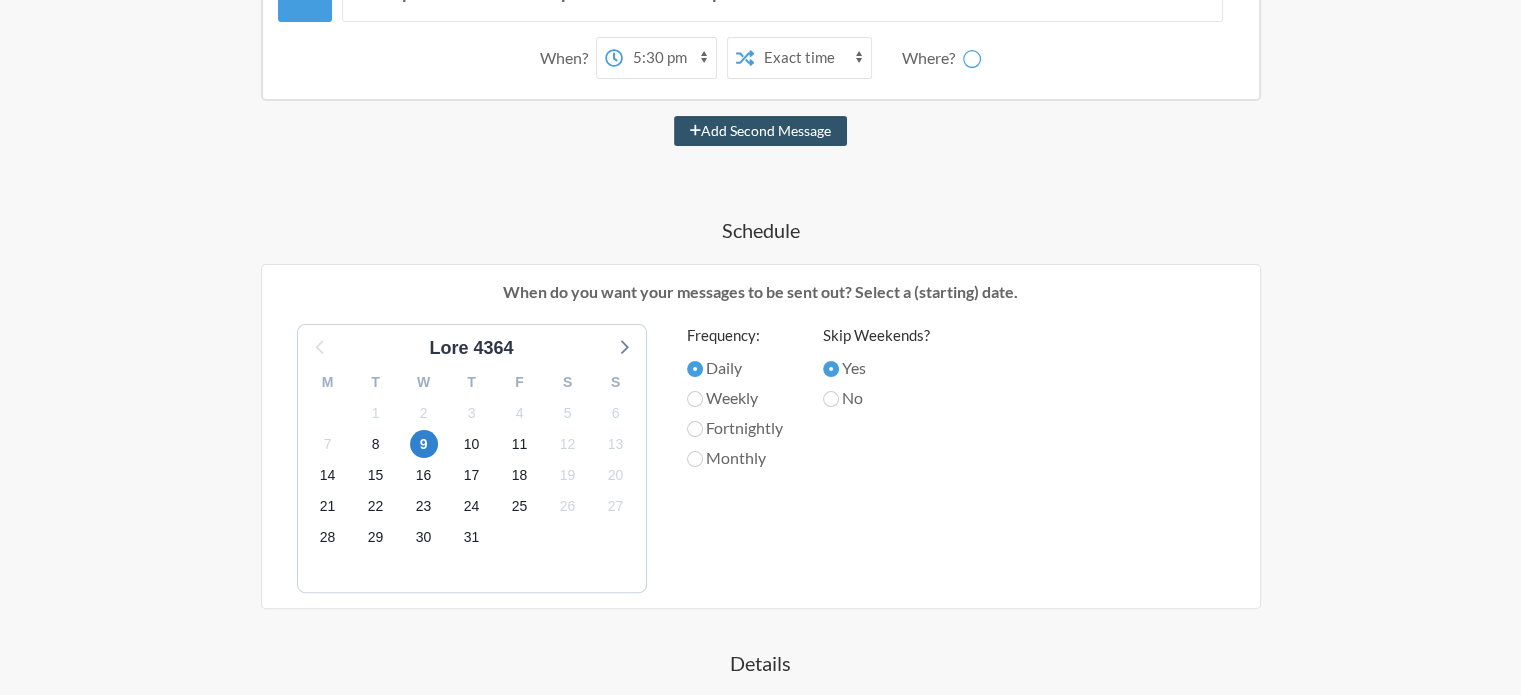 click on "Weekly" at bounding box center (735, 368) 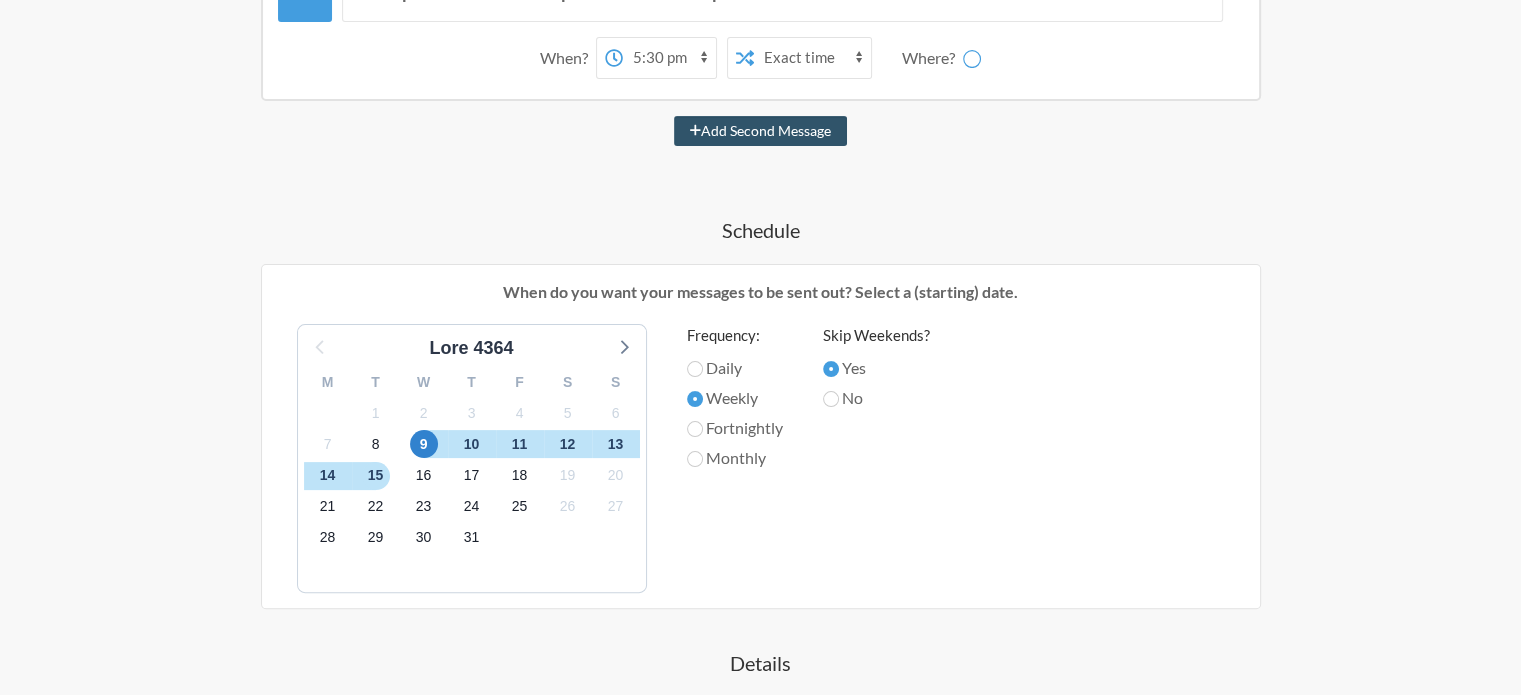 click on "No" at bounding box center [876, 368] 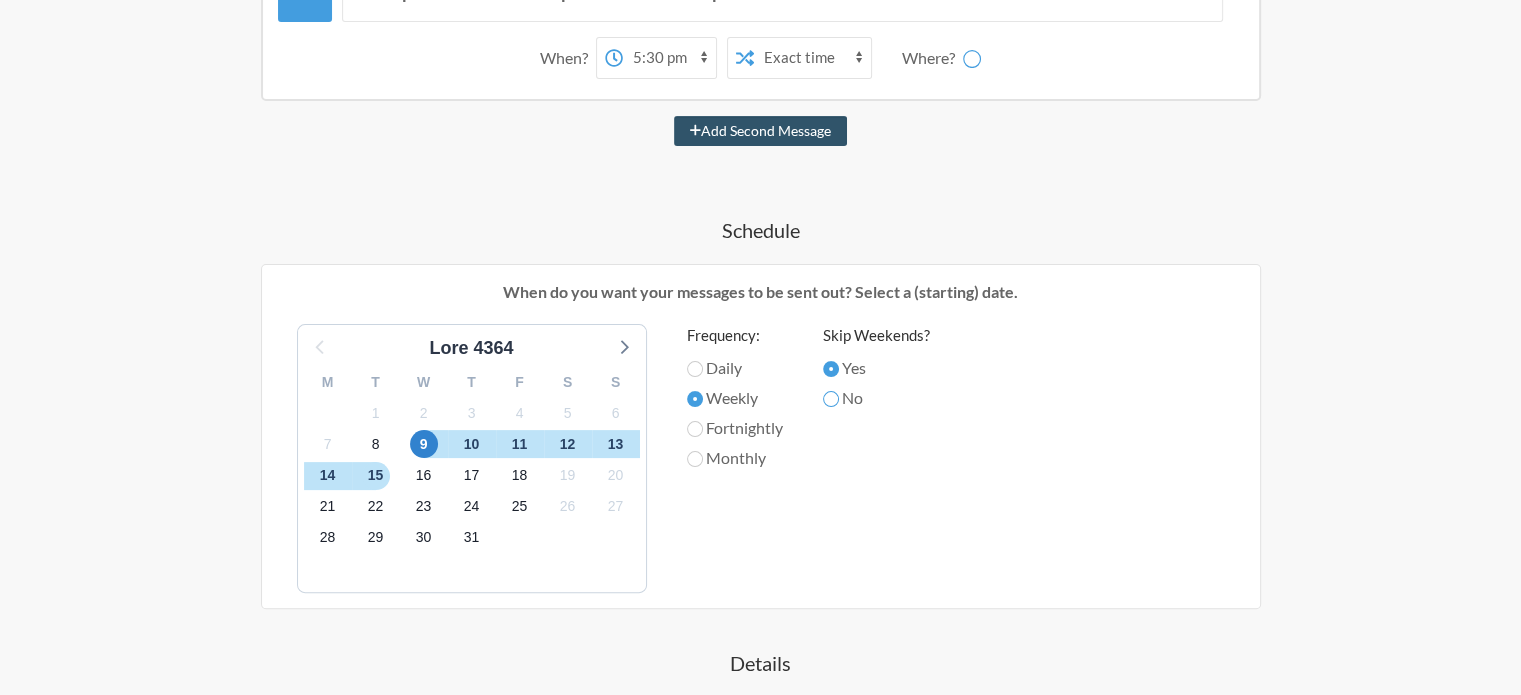 radio on "true" 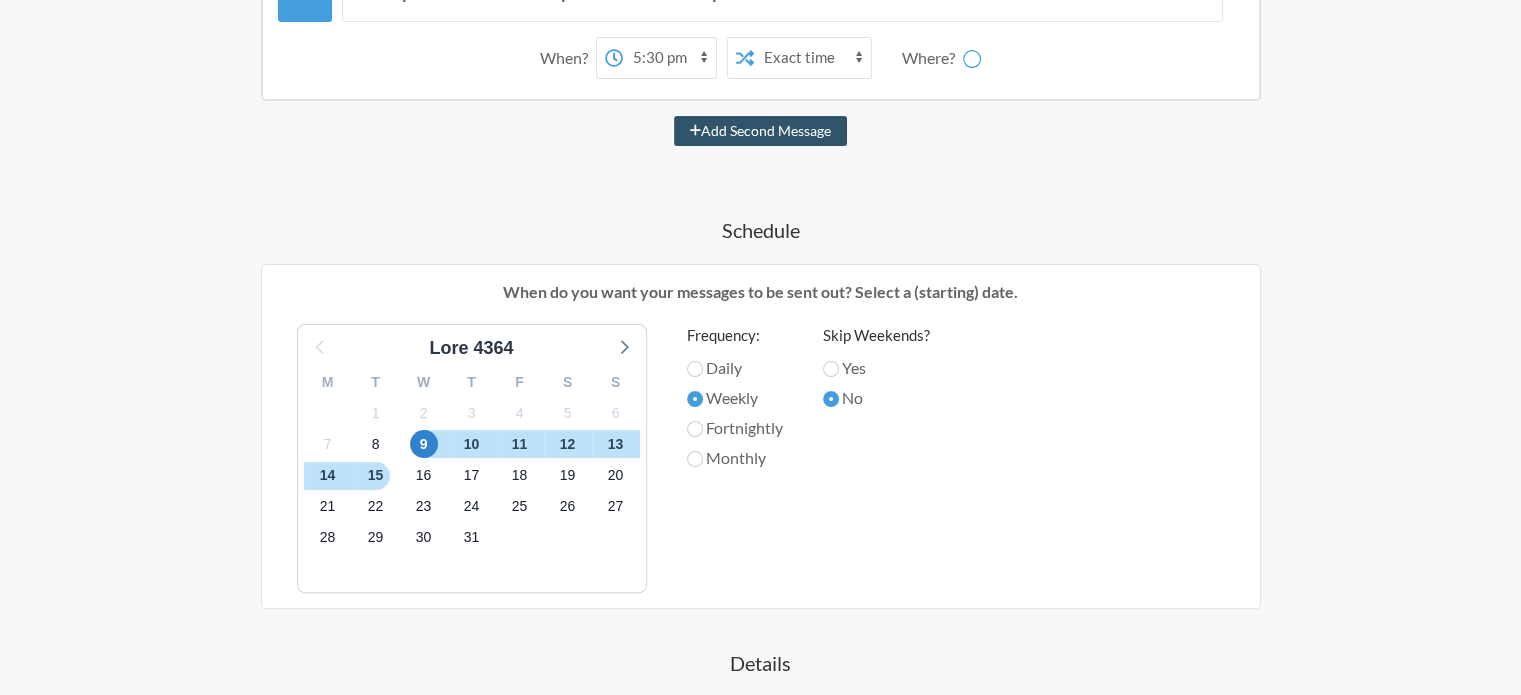 click on "Yes" at bounding box center [876, 368] 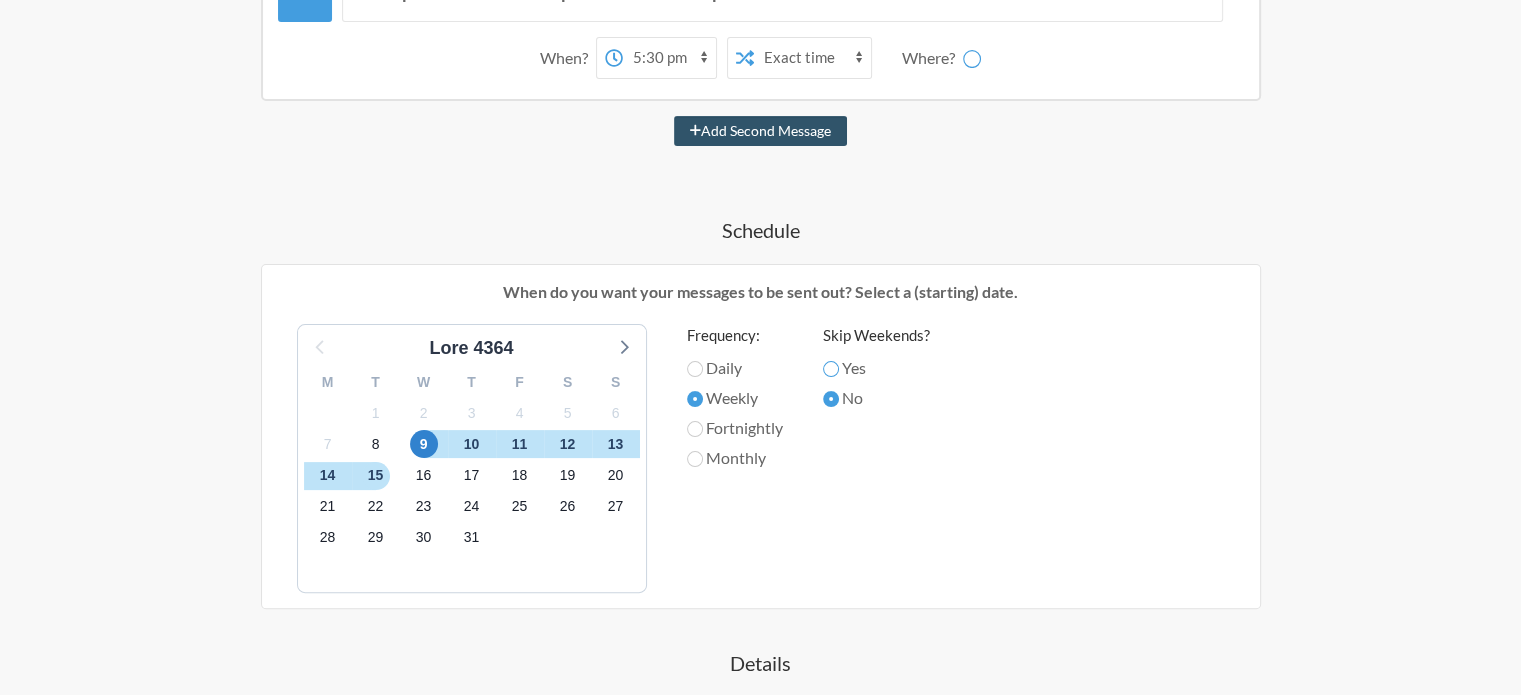 click on "Yes" at bounding box center (831, 369) 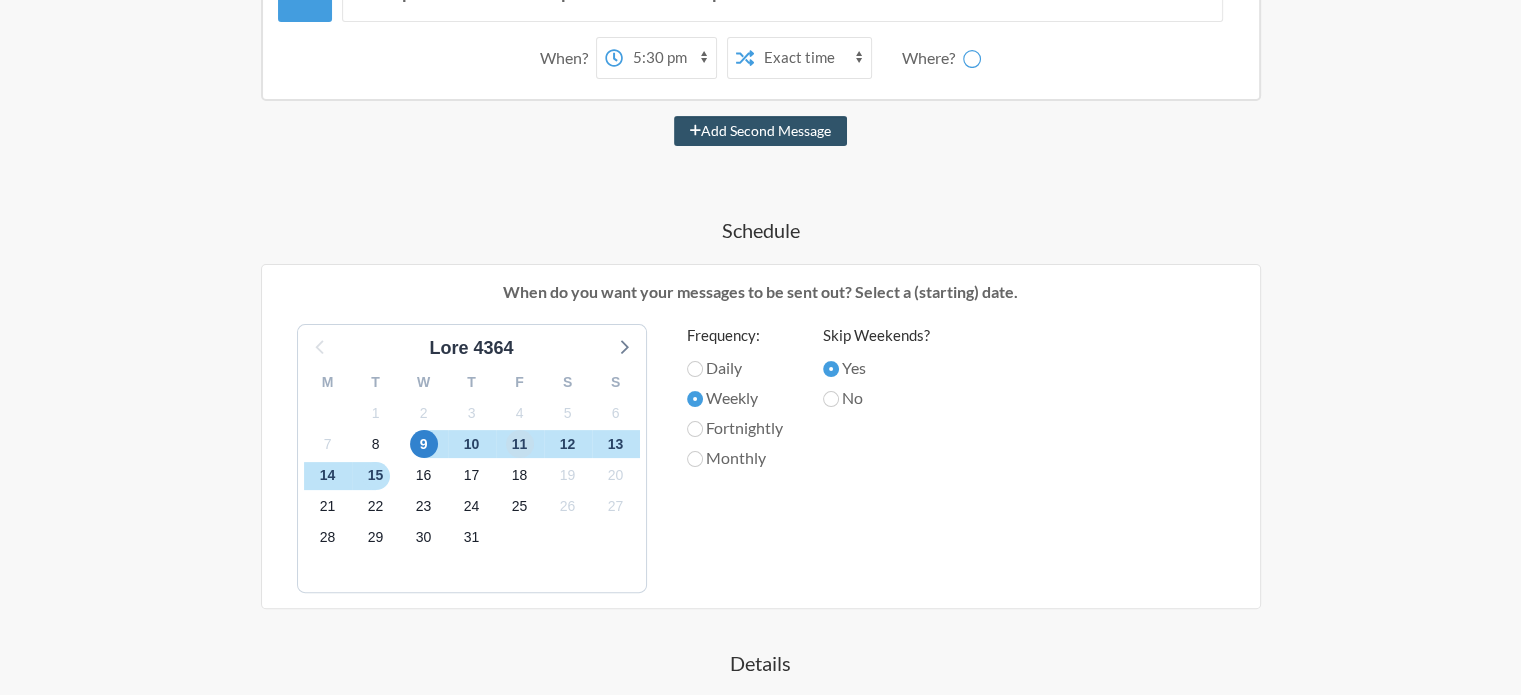 click on "11" at bounding box center (520, 444) 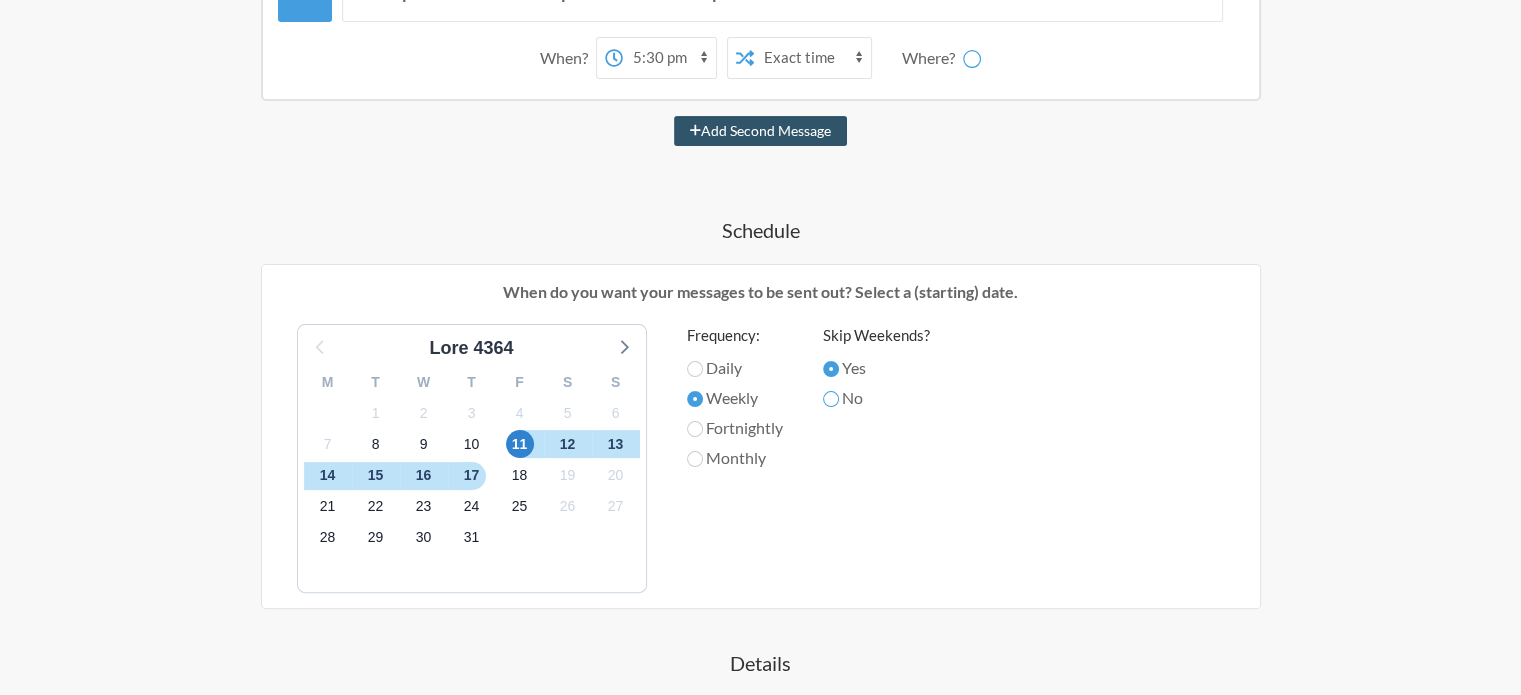 click on "No" at bounding box center [831, 369] 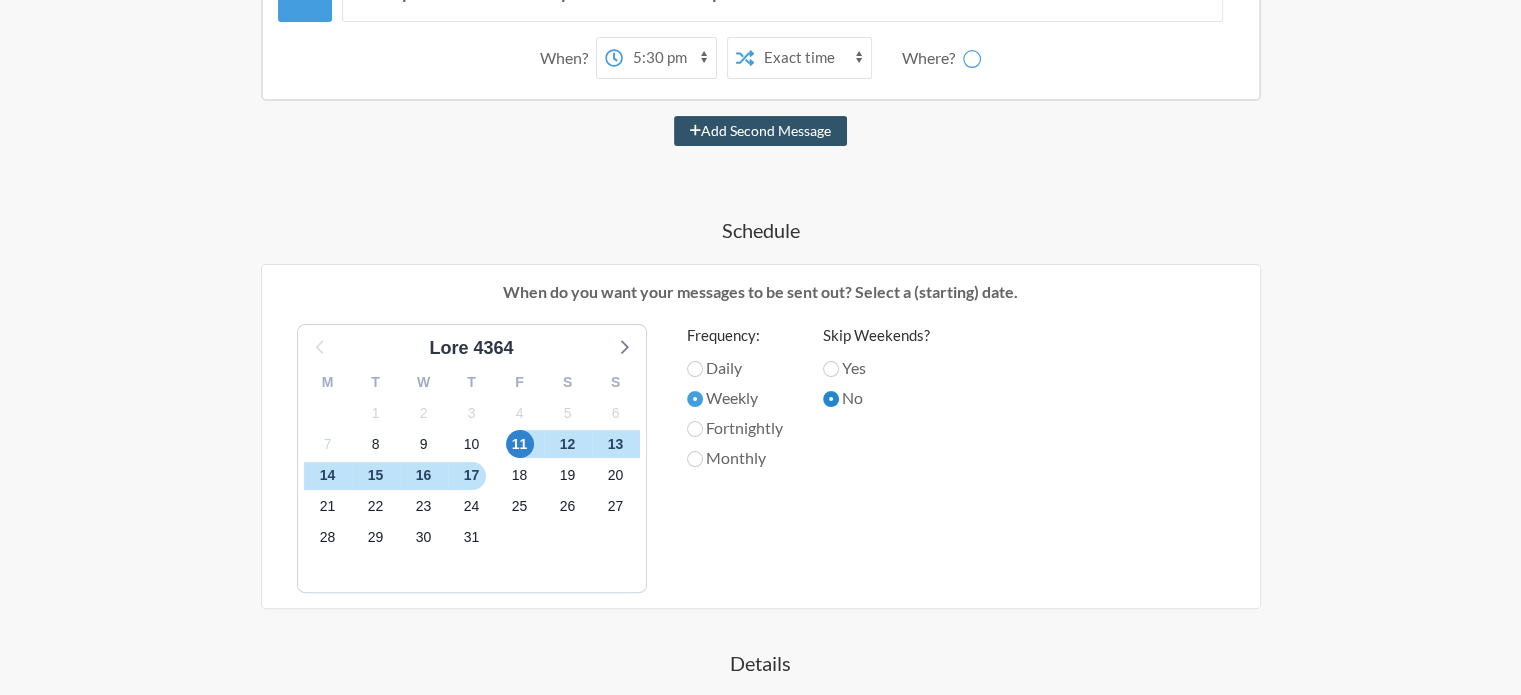 click on "No" at bounding box center [831, 369] 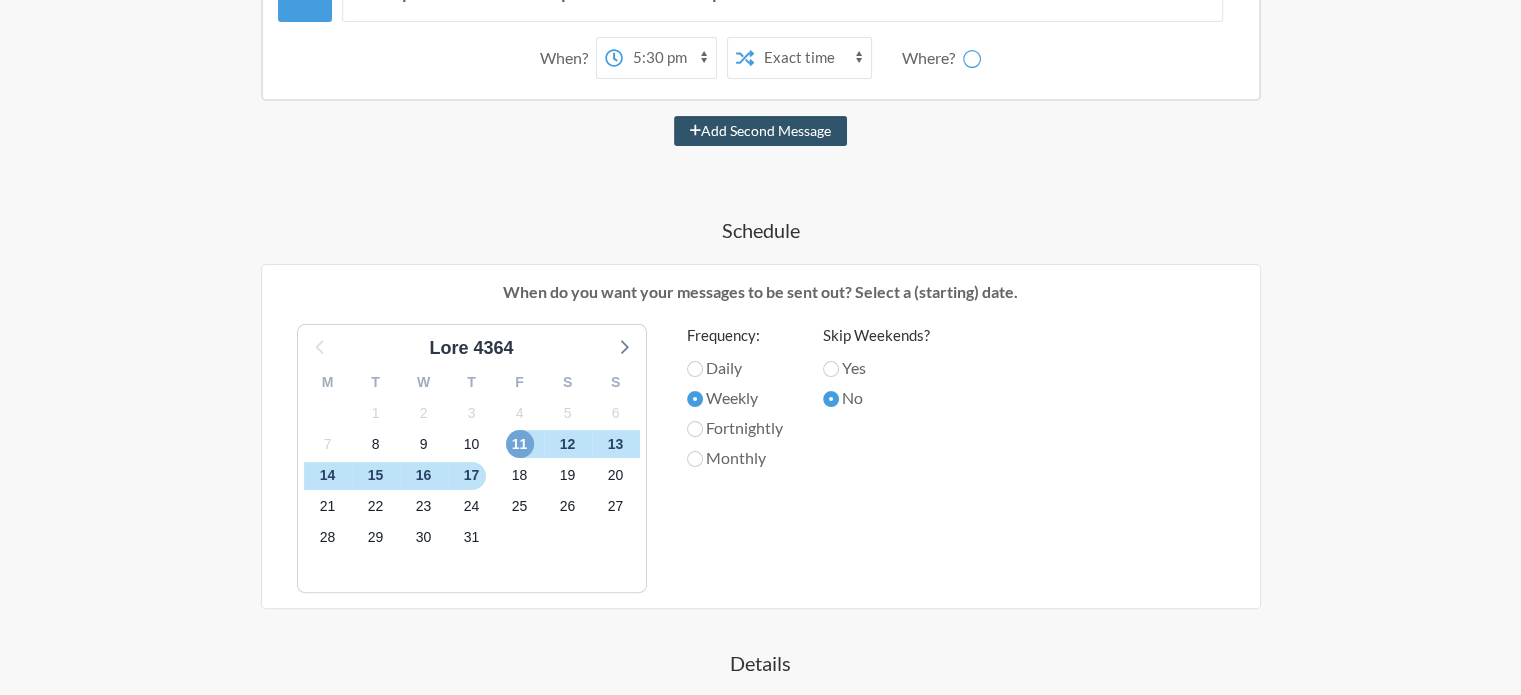 click on "11" at bounding box center (520, 444) 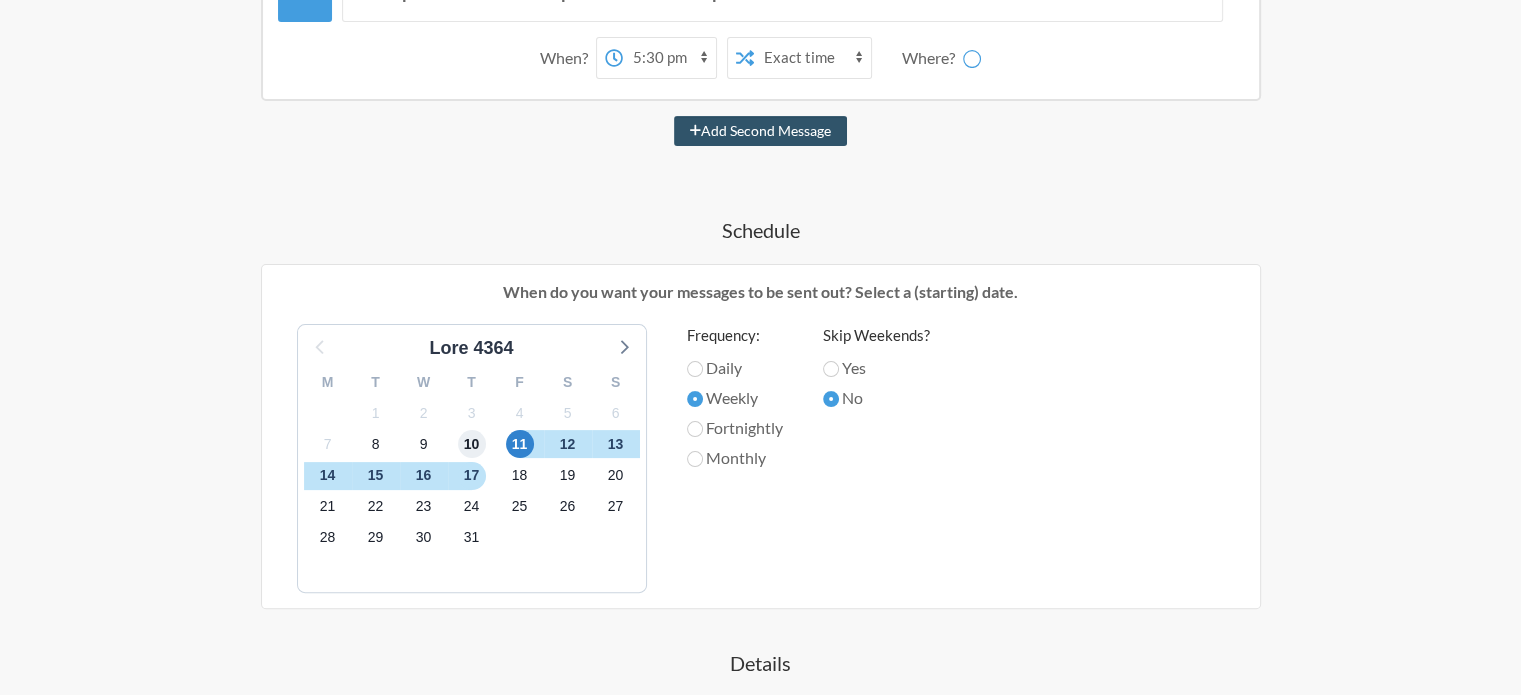 click on "10" at bounding box center [472, 444] 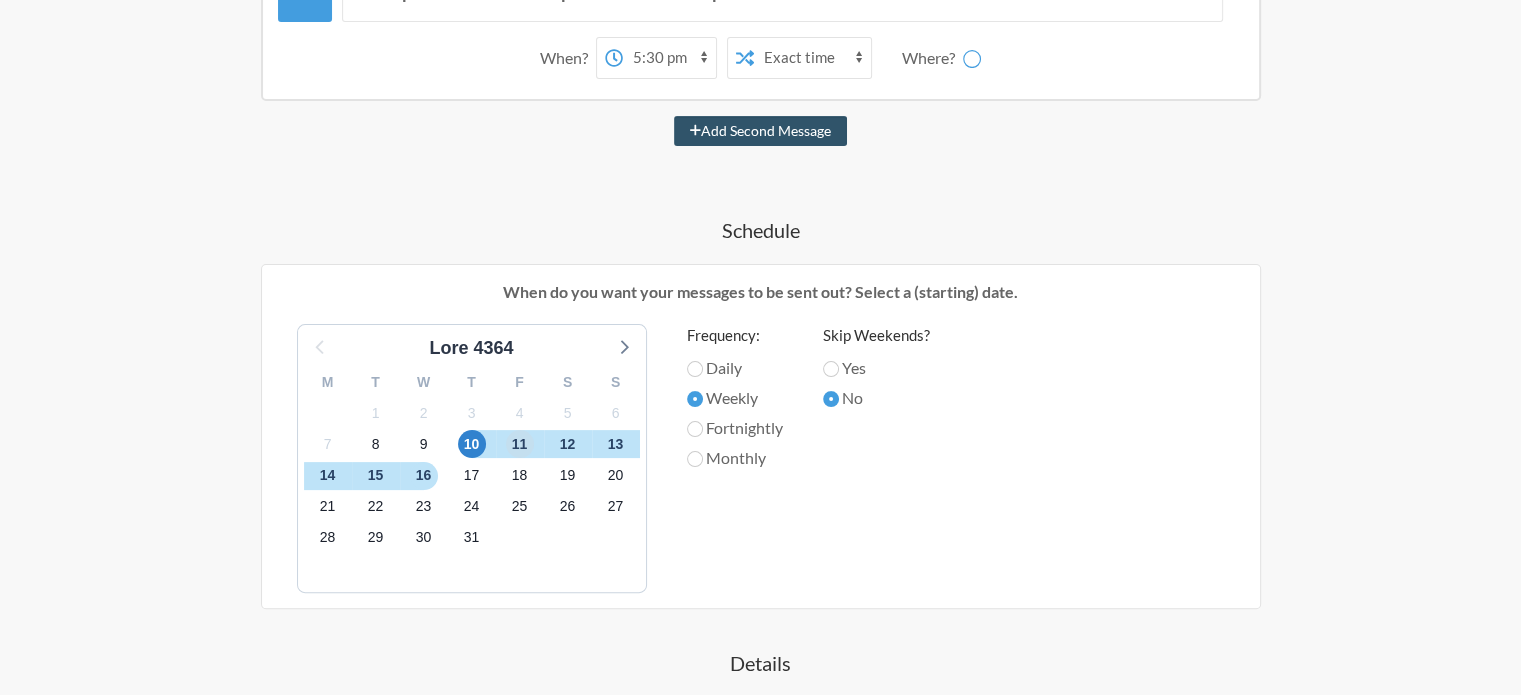 click on "11" at bounding box center (520, 444) 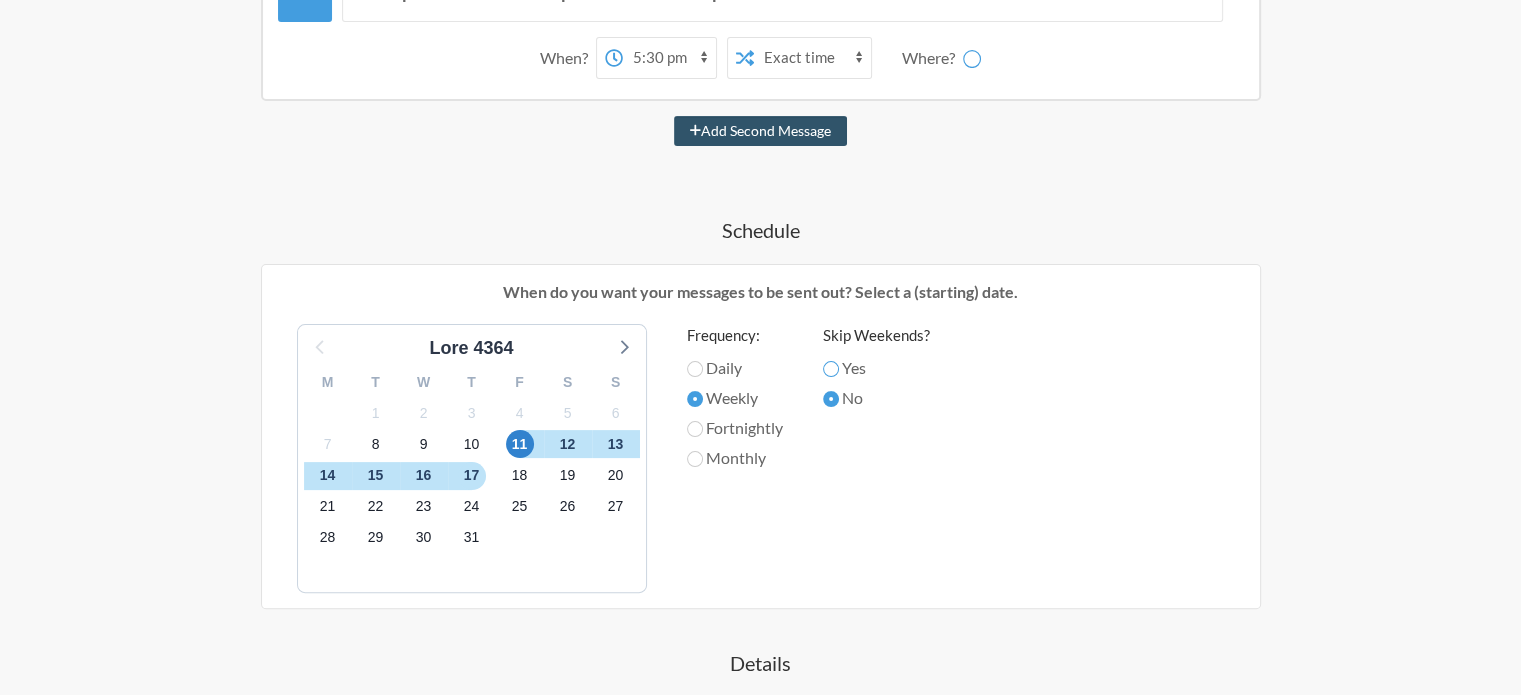 click on "Yes" at bounding box center [831, 369] 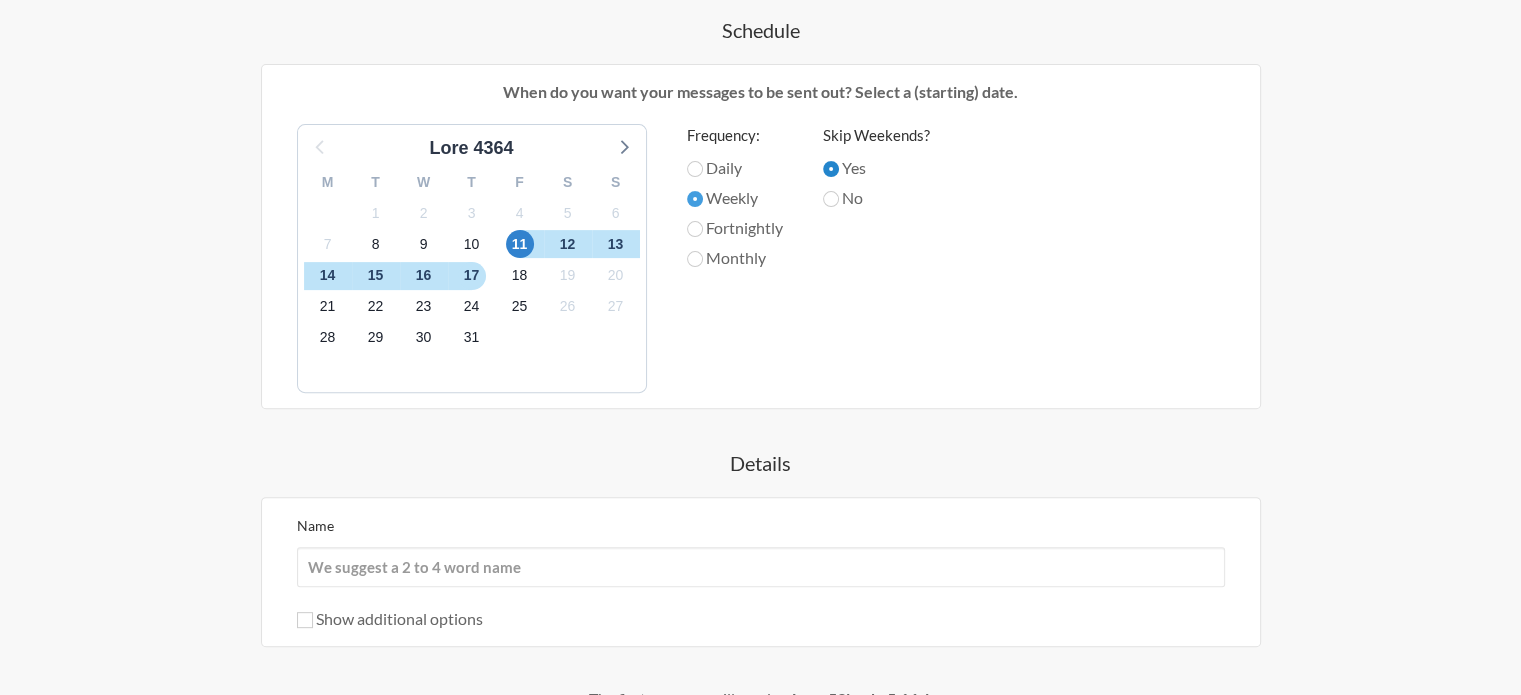 scroll, scrollTop: 836, scrollLeft: 0, axis: vertical 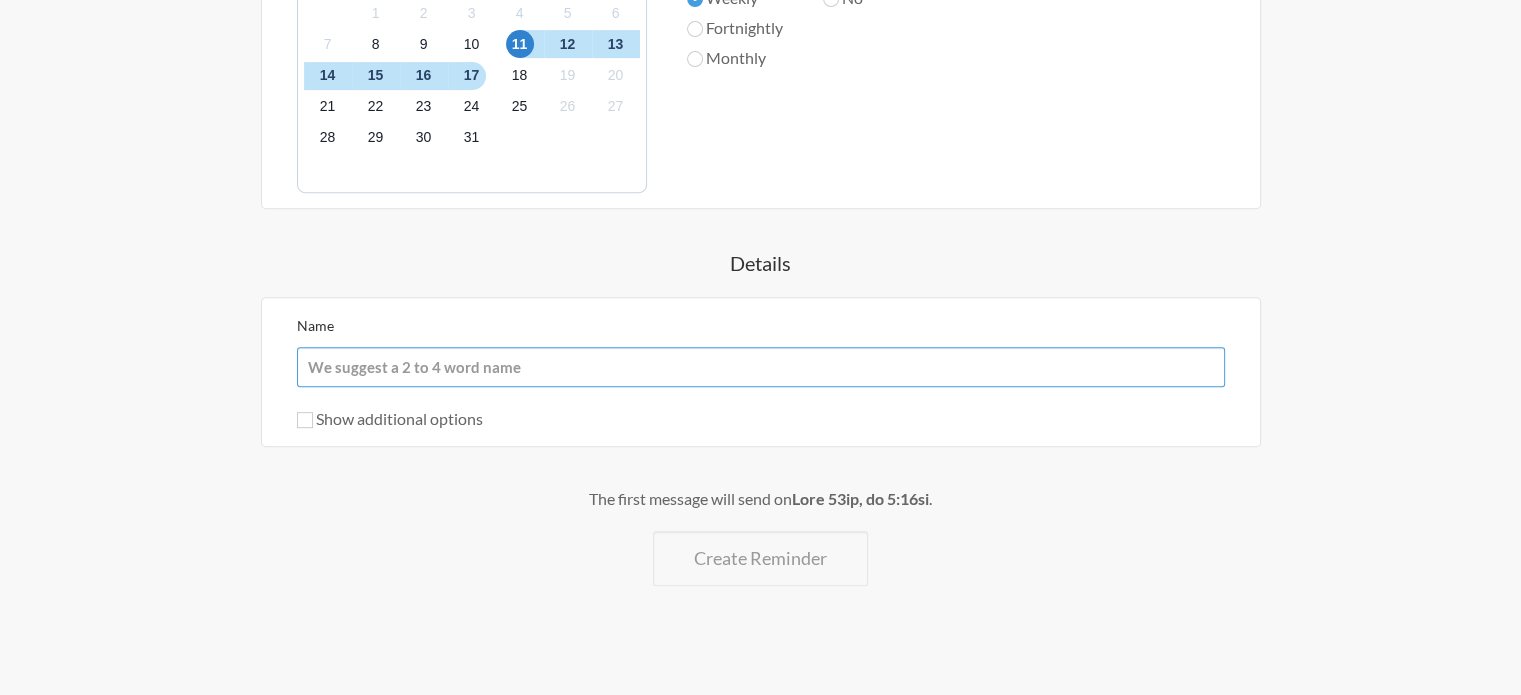 click on "Name" at bounding box center [761, 367] 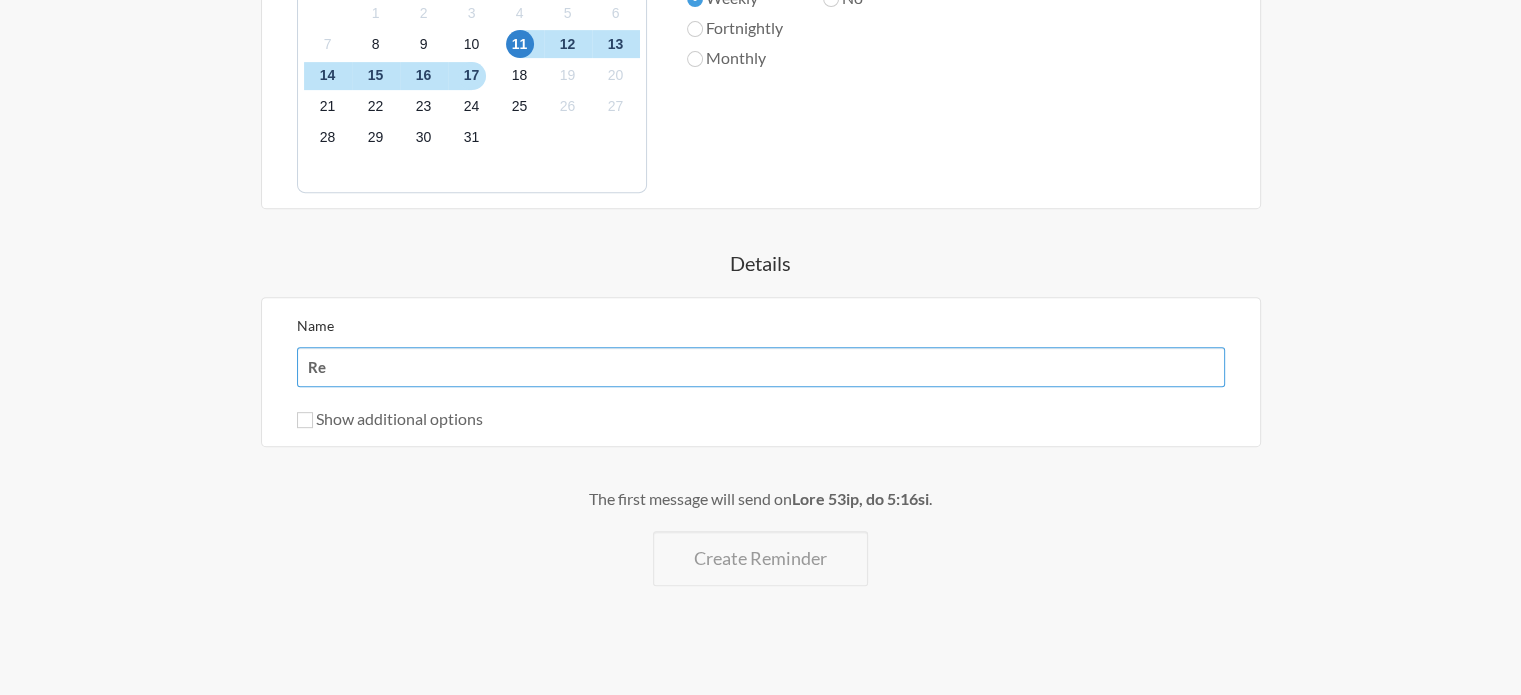 type on "Re" 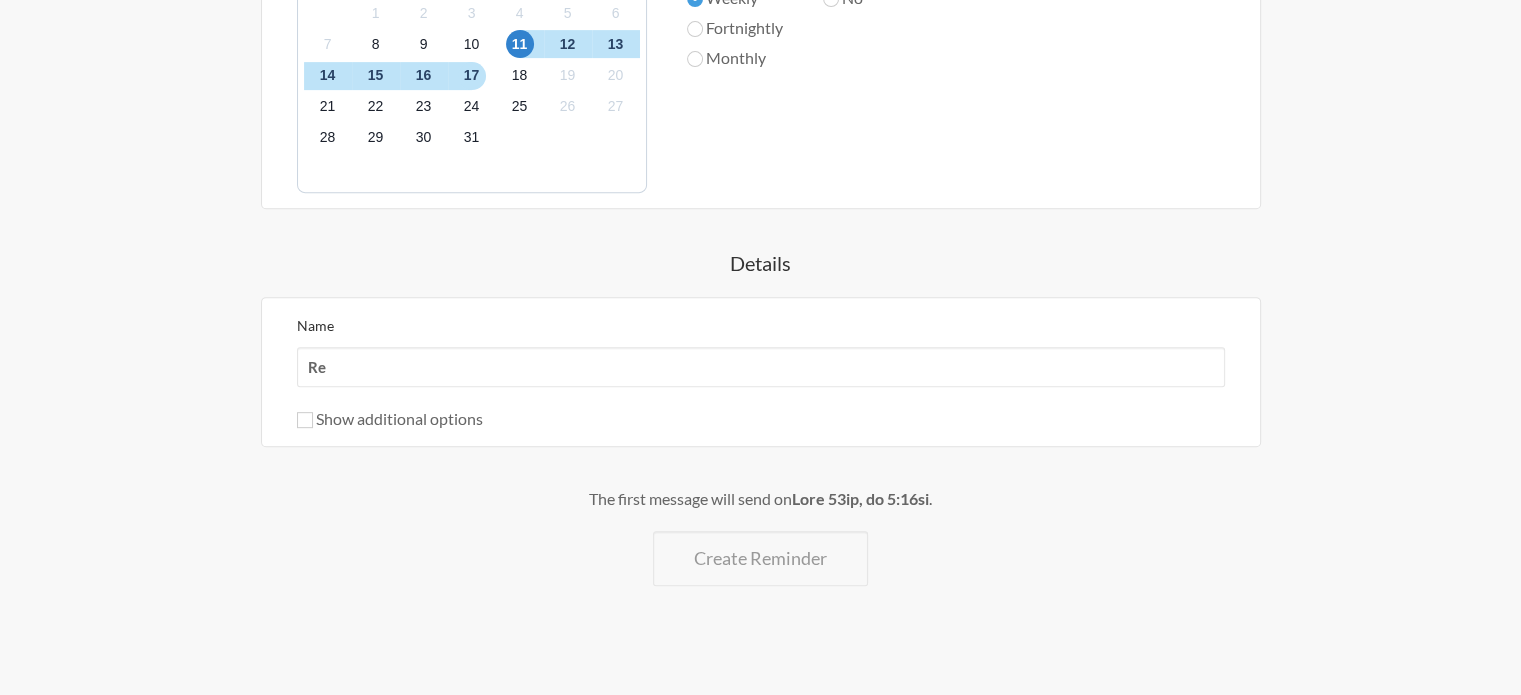click on "Show additional options" at bounding box center (390, 418) 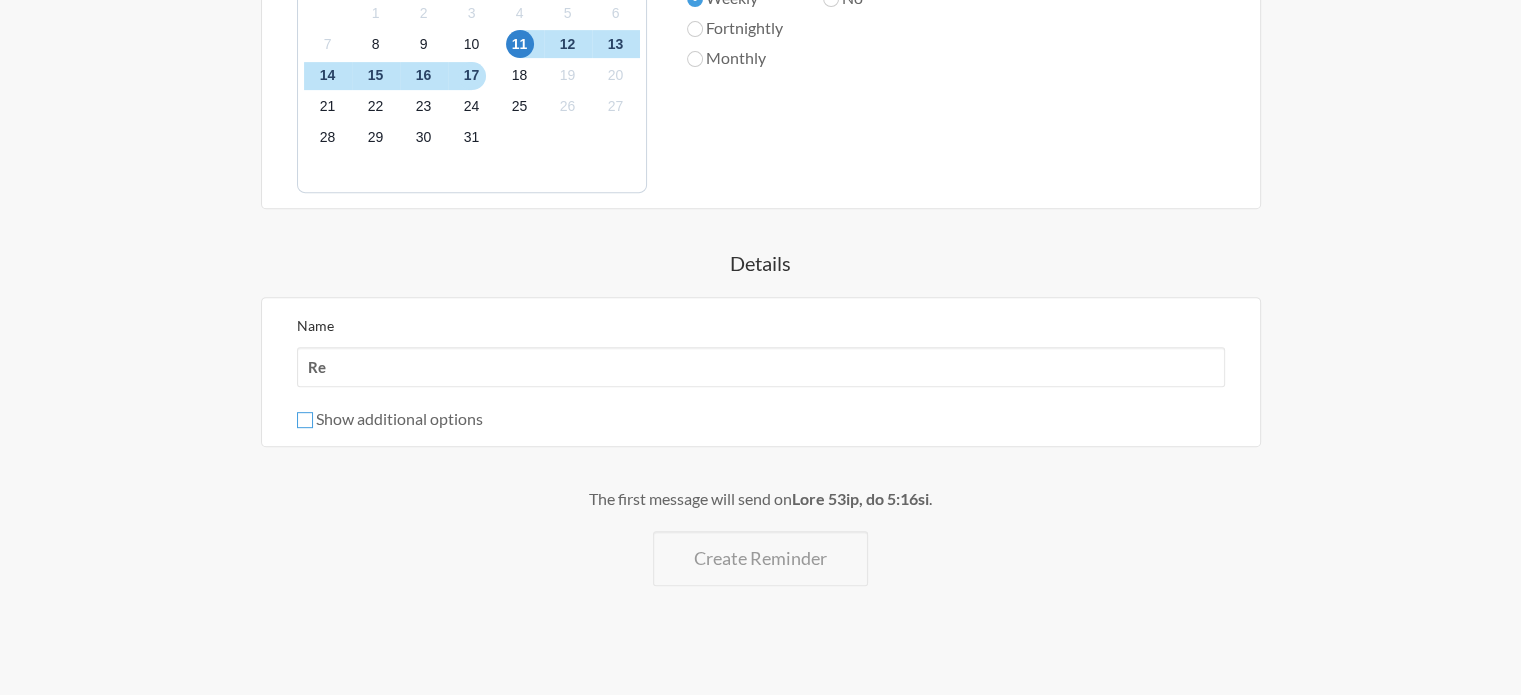 click on "Show additional options" at bounding box center [305, 420] 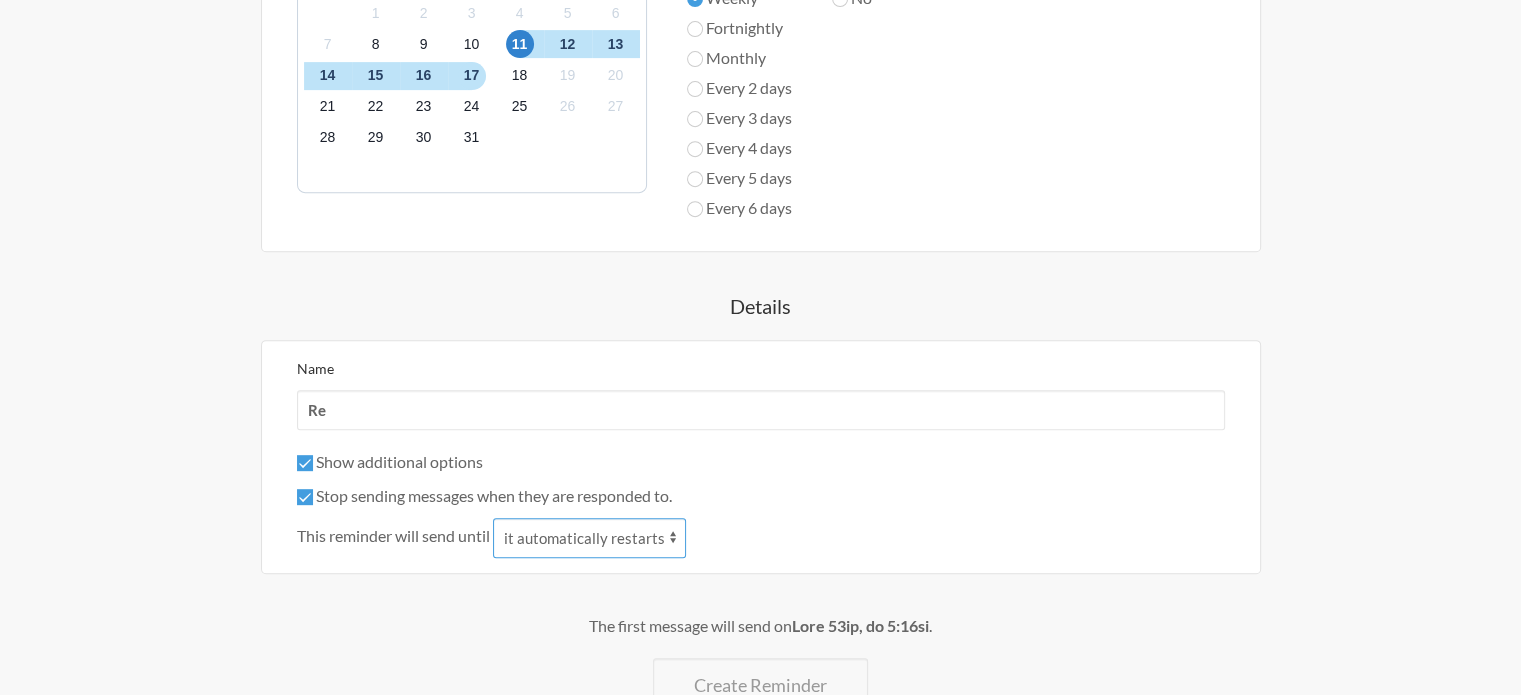 click on "it automatically restarts   it is replied to" at bounding box center [589, 538] 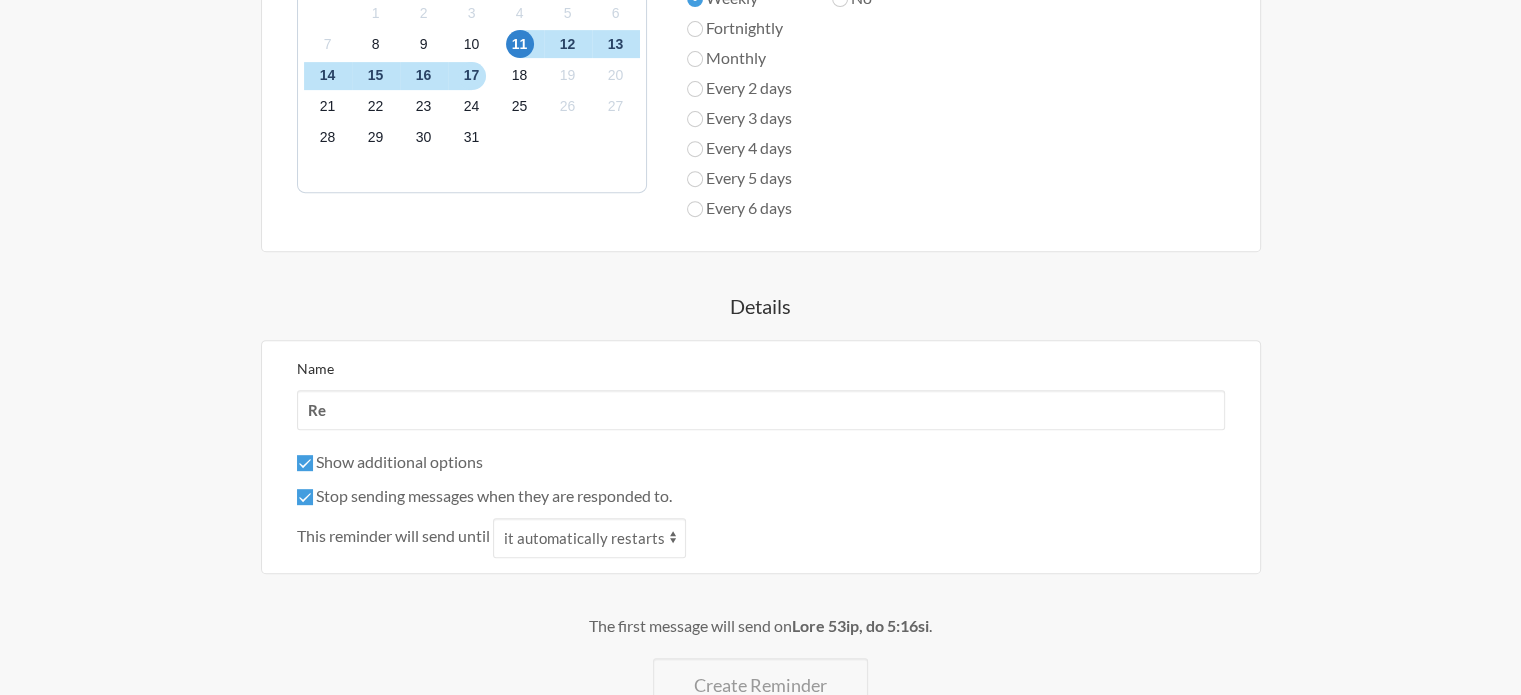 click on "Show additional options" at bounding box center [390, 461] 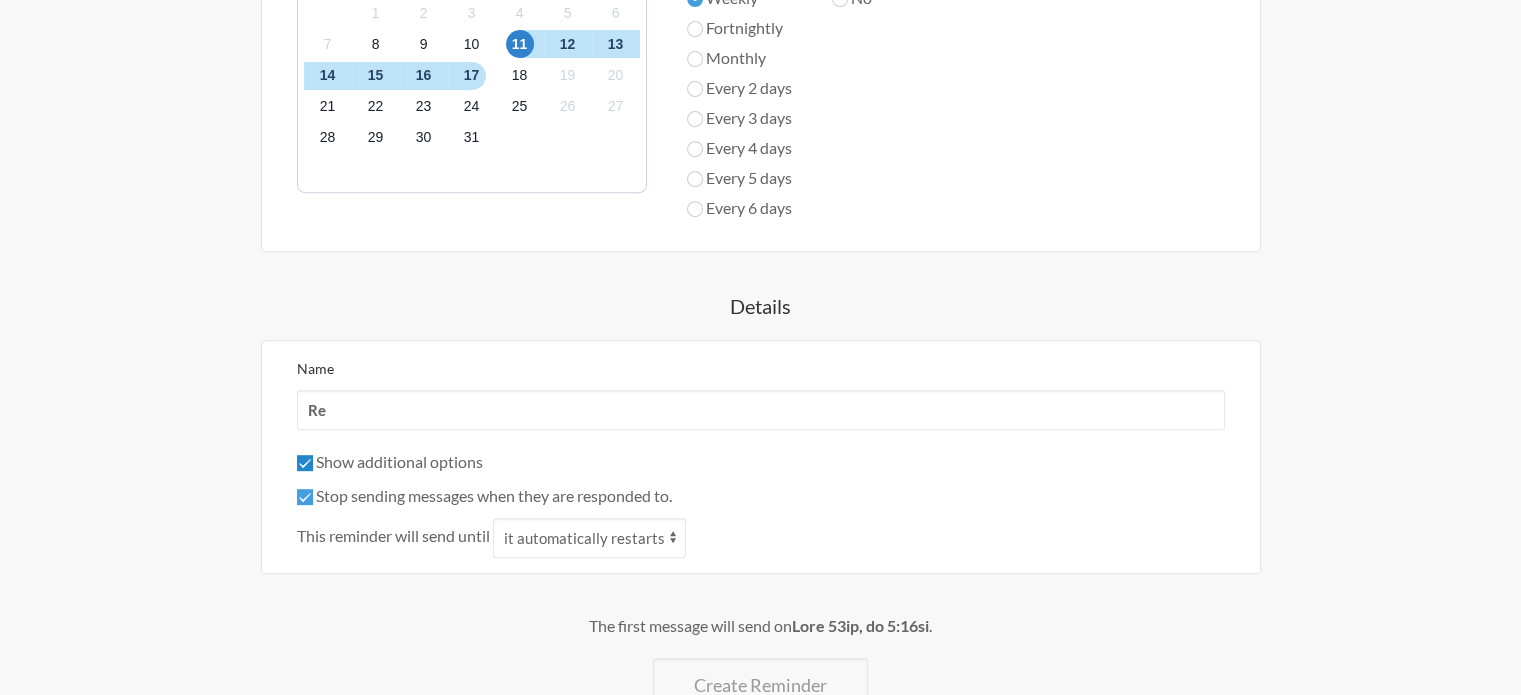 click on "Show additional options" at bounding box center (305, 463) 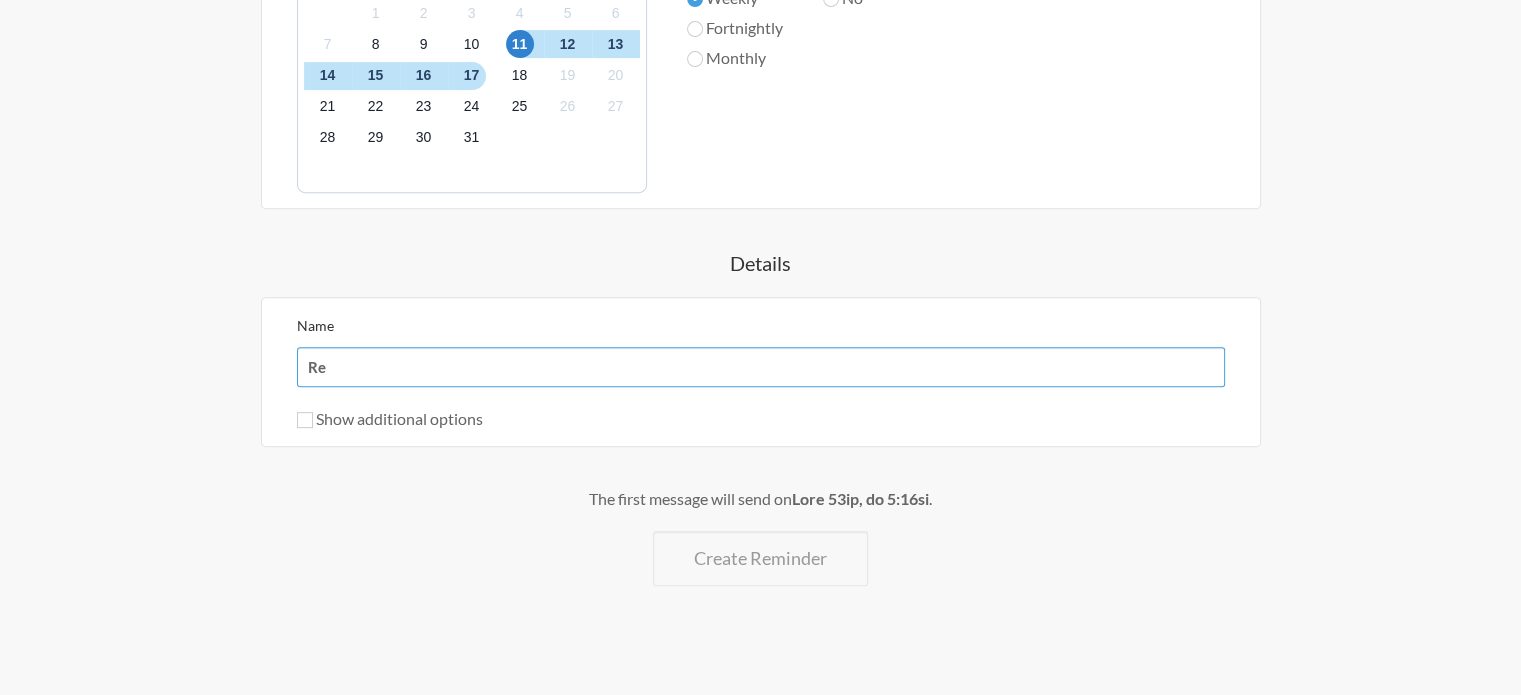click on "Re" at bounding box center (761, 367) 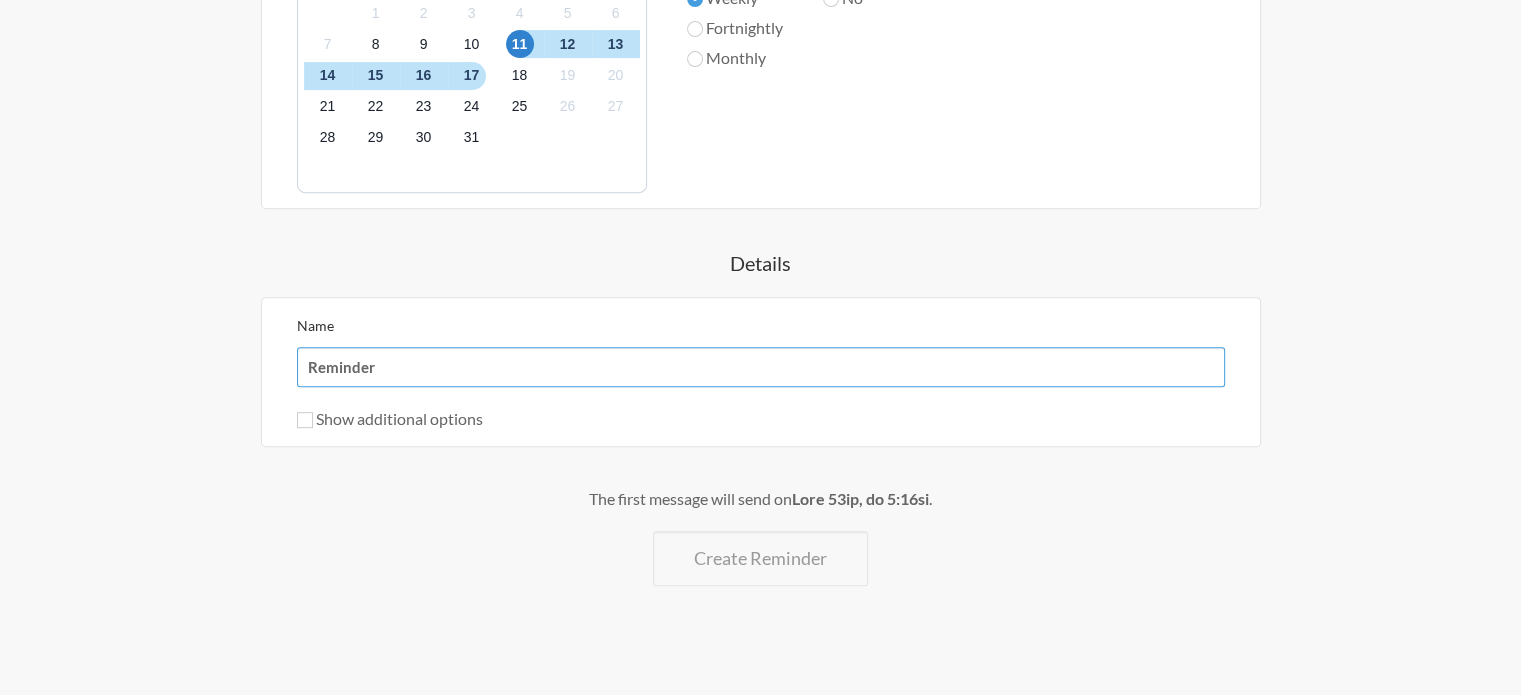 type on "Reminder" 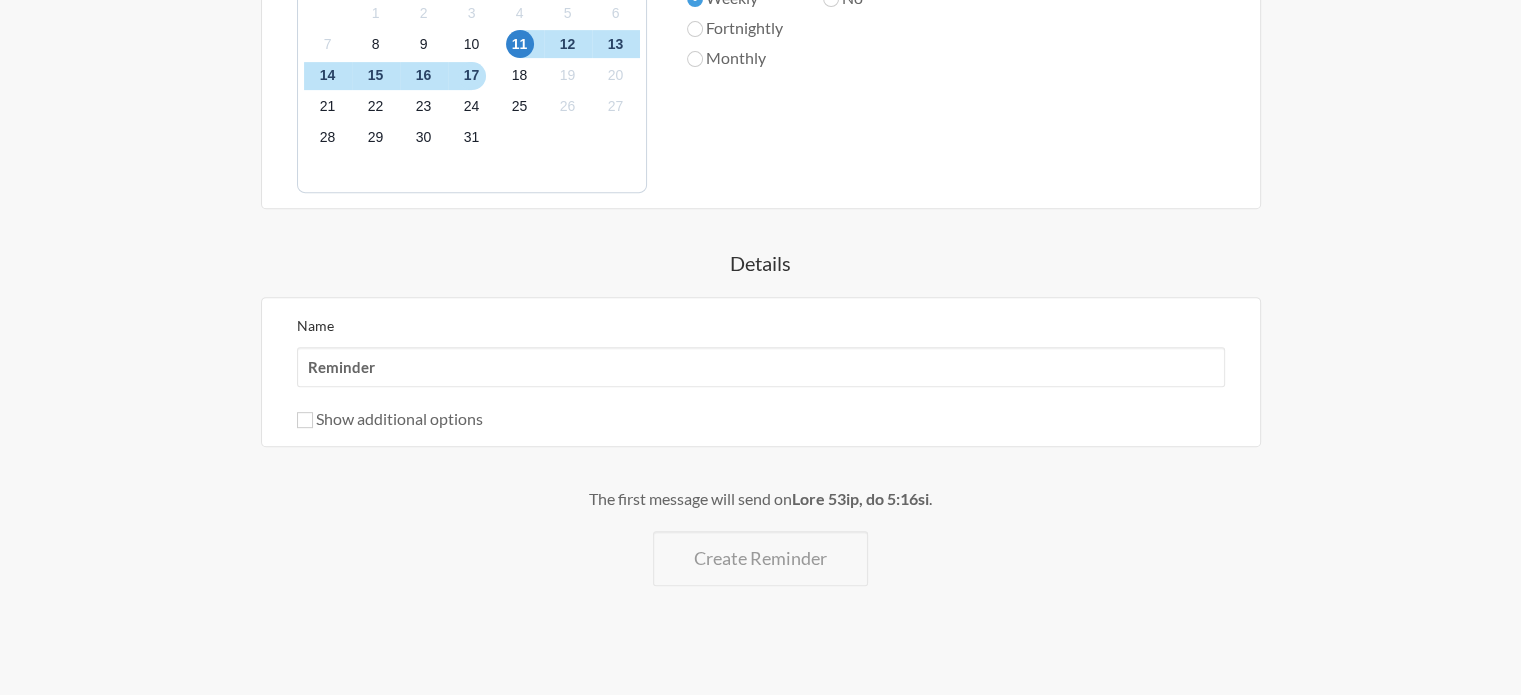 click on "Show additional options" at bounding box center (761, 419) 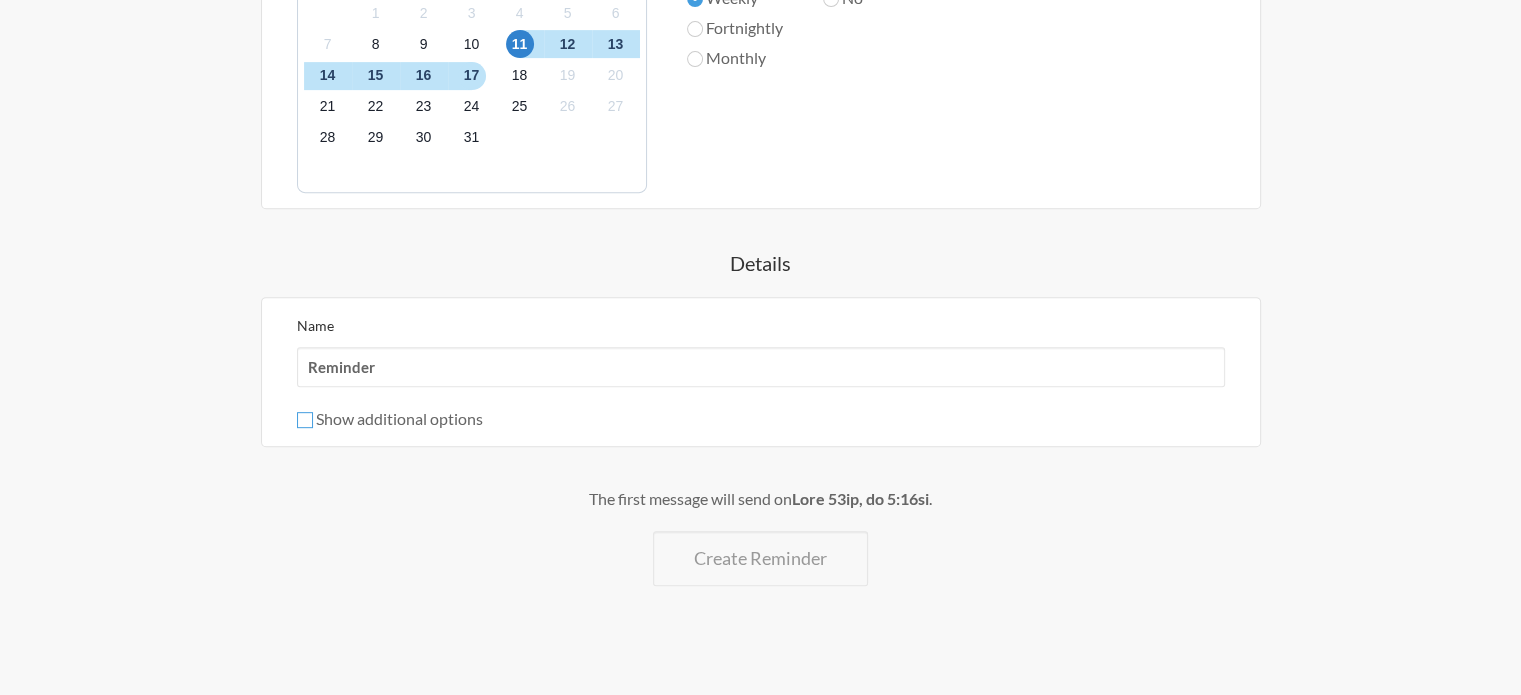 click on "Show additional options" at bounding box center [305, 420] 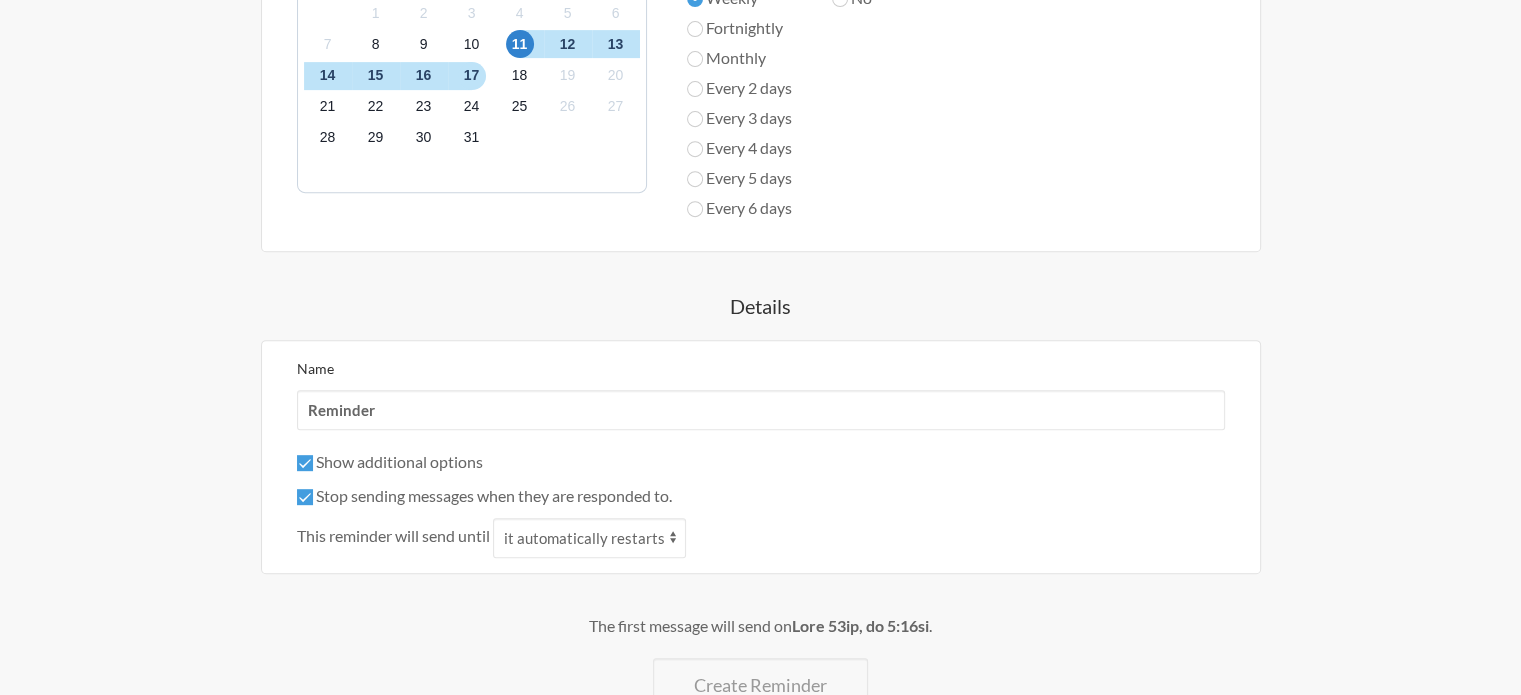 click on "Details" at bounding box center (761, 306) 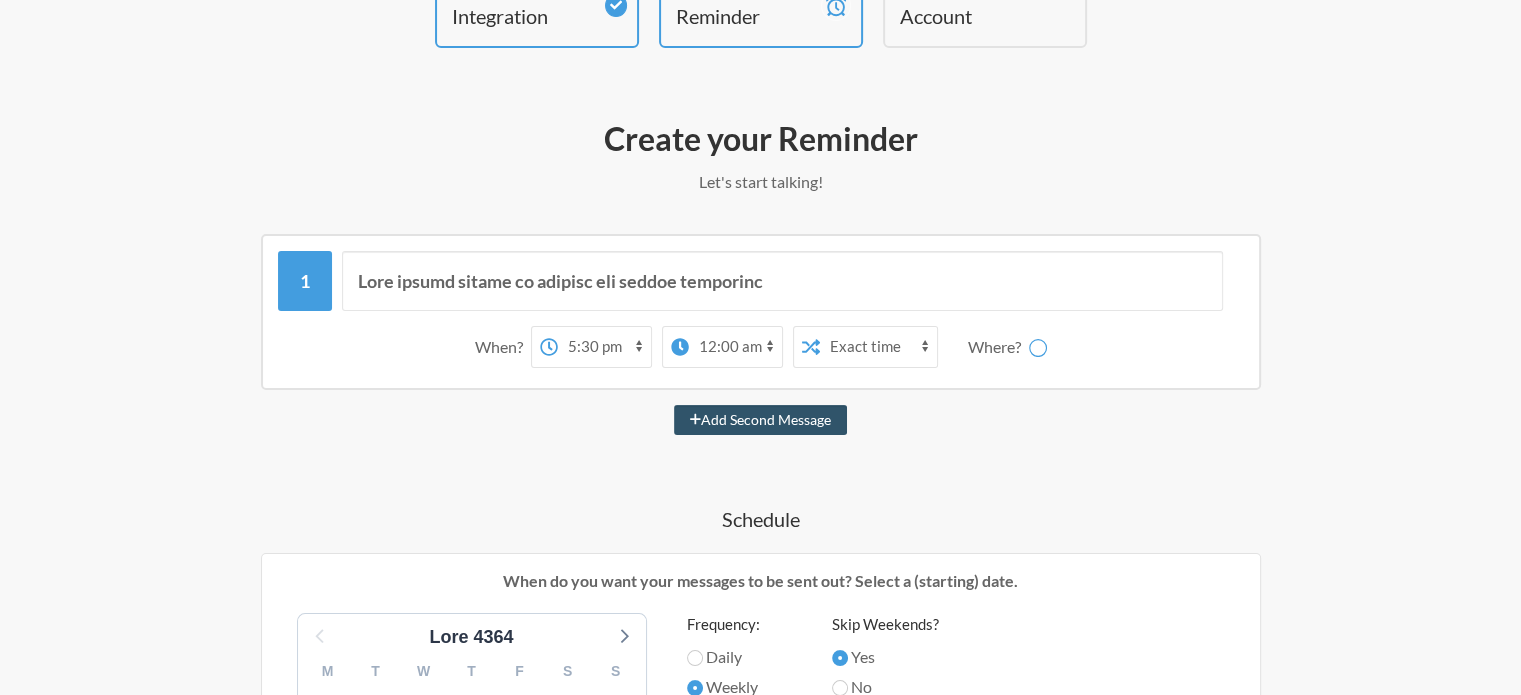 scroll, scrollTop: 200, scrollLeft: 0, axis: vertical 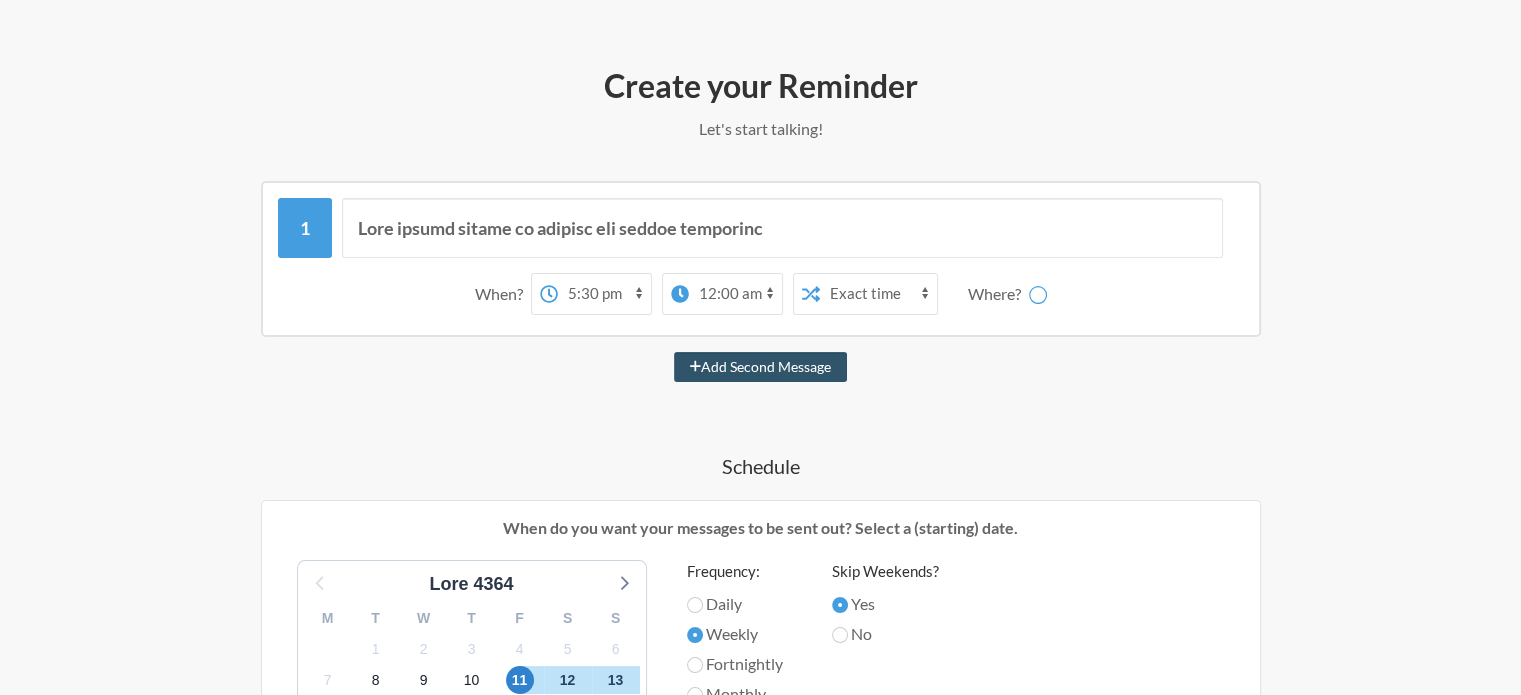 click on "Exact time Random time" at bounding box center [878, 294] 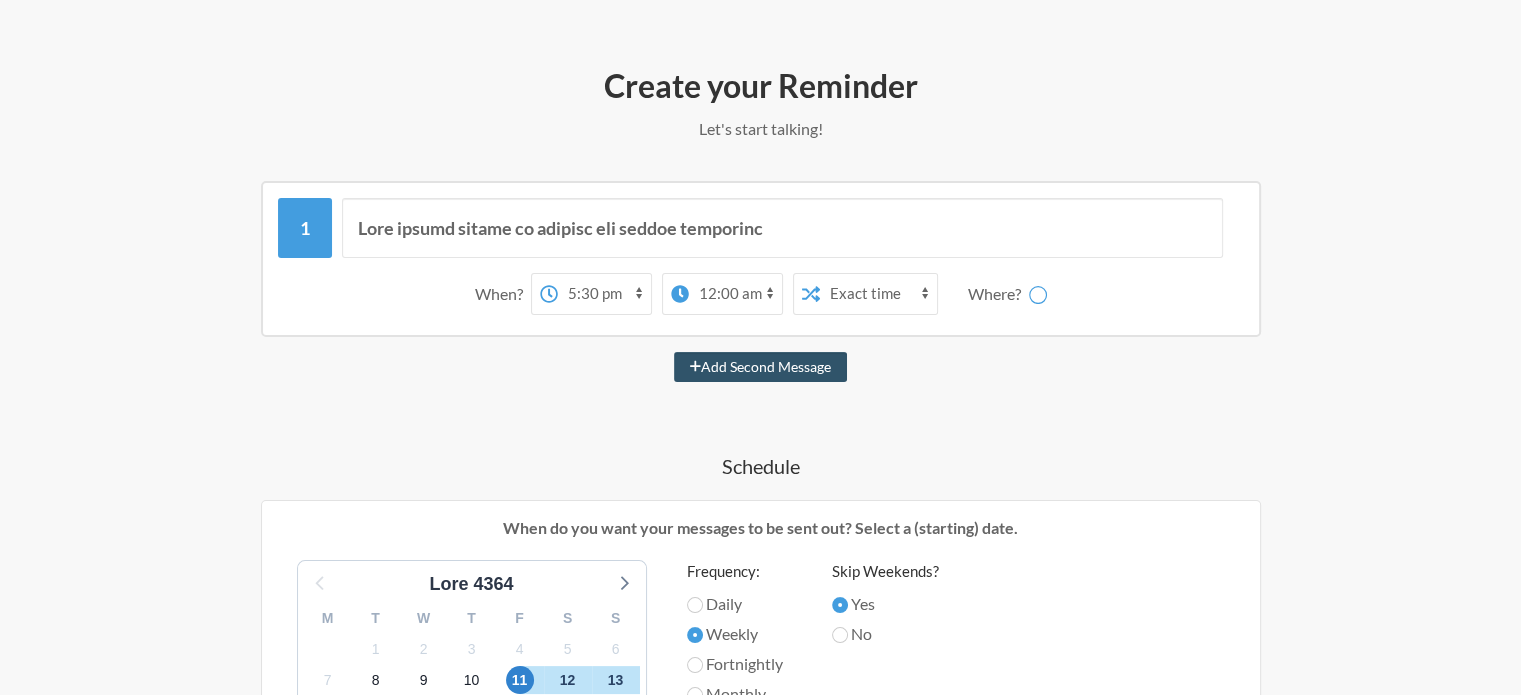click on "12:00 am 12:15 am 12:30 am 12:45 am 1:00 am 1:15 am 1:30 am 1:45 am 2:00 am 2:15 am 2:30 am 2:45 am 3:00 am 3:15 am 3:30 am 3:45 am 4:00 am 4:15 am 4:30 am 4:45 am 5:00 am 5:15 am 5:30 am 5:45 am 6:00 am 6:15 am 6:30 am 6:45 am 7:00 am 7:15 am 7:30 am 7:45 am 8:00 am 8:15 am 8:30 am 8:45 am 9:00 am 9:15 am 9:30 am 9:45 am 10:00 am 10:15 am 10:30 am 10:45 am 11:00 am 11:15 am 11:30 am 11:45 am 12:00 pm 12:15 pm 12:30 pm 12:45 pm 1:00 pm 1:15 pm 1:30 pm 1:45 pm 2:00 pm 2:15 pm 2:30 pm 2:45 pm 3:00 pm 3:15 pm 3:30 pm 3:45 pm 4:00 pm 4:15 pm 4:30 pm 4:45 pm 5:00 pm 5:15 pm 5:30 pm 5:45 pm 6:00 pm 6:15 pm 6:30 pm 6:45 pm 7:00 pm 7:15 pm 7:30 pm 7:45 pm 8:00 pm 8:15 pm 8:30 pm 8:45 pm 9:00 pm 9:15 pm 9:30 pm 9:45 pm 10:00 pm 10:15 pm 10:30 pm 10:45 pm 11:00 pm 11:15 pm 11:30 pm 11:45 pm" at bounding box center (735, 294) 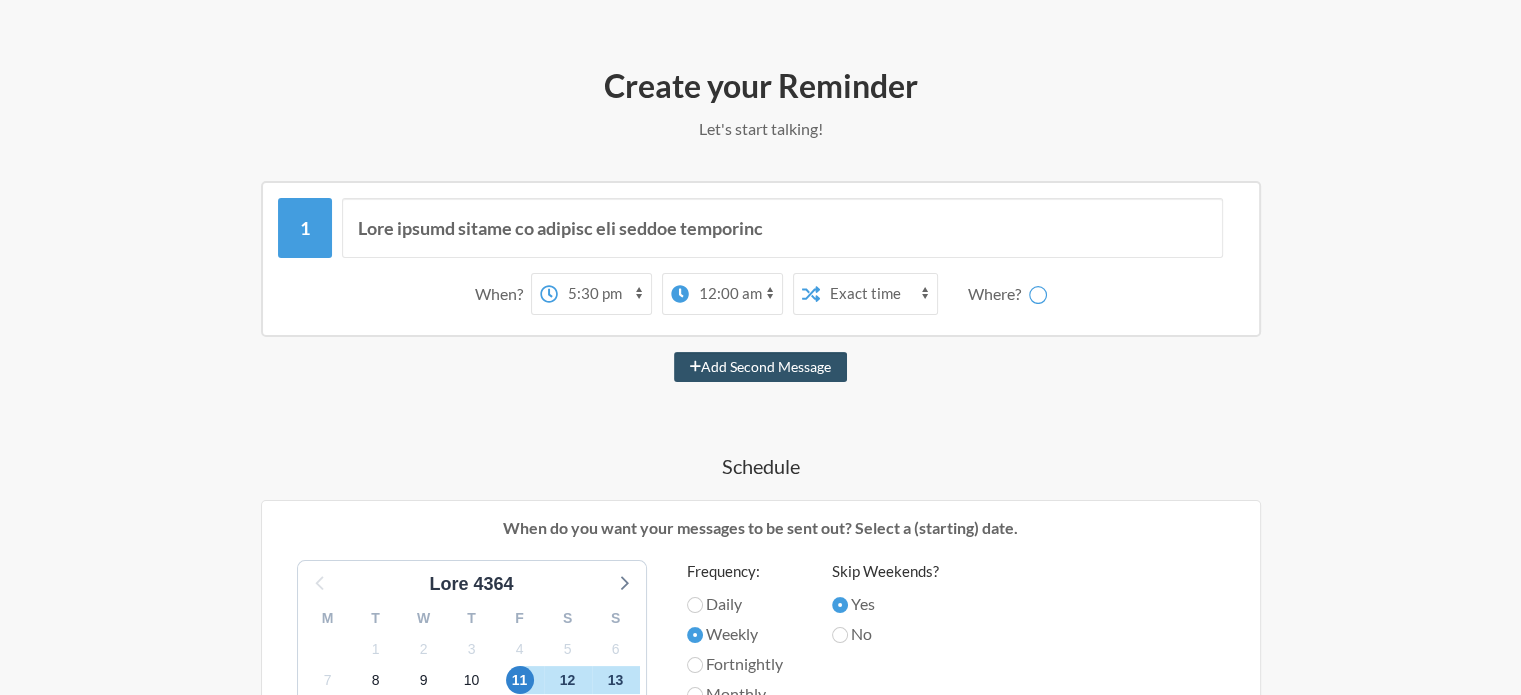 click on "12:00 am 12:15 am 12:30 am 12:45 am 1:00 am 1:15 am 1:30 am 1:45 am 2:00 am 2:15 am 2:30 am 2:45 am 3:00 am 3:15 am 3:30 am 3:45 am 4:00 am 4:15 am 4:30 am 4:45 am 5:00 am 5:15 am 5:30 am 5:45 am 6:00 am 6:15 am 6:30 am 6:45 am 7:00 am 7:15 am 7:30 am 7:45 am 8:00 am 8:15 am 8:30 am 8:45 am 9:00 am 9:15 am 9:30 am 9:45 am 10:00 am 10:15 am 10:30 am 10:45 am 11:00 am 11:15 am 11:30 am 11:45 am 12:00 pm 12:15 pm 12:30 pm 12:45 pm 1:00 pm 1:15 pm 1:30 pm 1:45 pm 2:00 pm 2:15 pm 2:30 pm 2:45 pm 3:00 pm 3:15 pm 3:30 pm 3:45 pm 4:00 pm 4:15 pm 4:30 pm 4:45 pm 5:00 pm 5:15 pm 5:30 pm 5:45 pm 6:00 pm 6:15 pm 6:30 pm 6:45 pm 7:00 pm 7:15 pm 7:30 pm 7:45 pm 8:00 pm 8:15 pm 8:30 pm 8:45 pm 9:00 pm 9:15 pm 9:30 pm 9:45 pm 10:00 pm 10:15 pm 10:30 pm 10:45 pm 11:00 pm 11:15 pm 11:30 pm 11:45 pm" at bounding box center (735, 294) 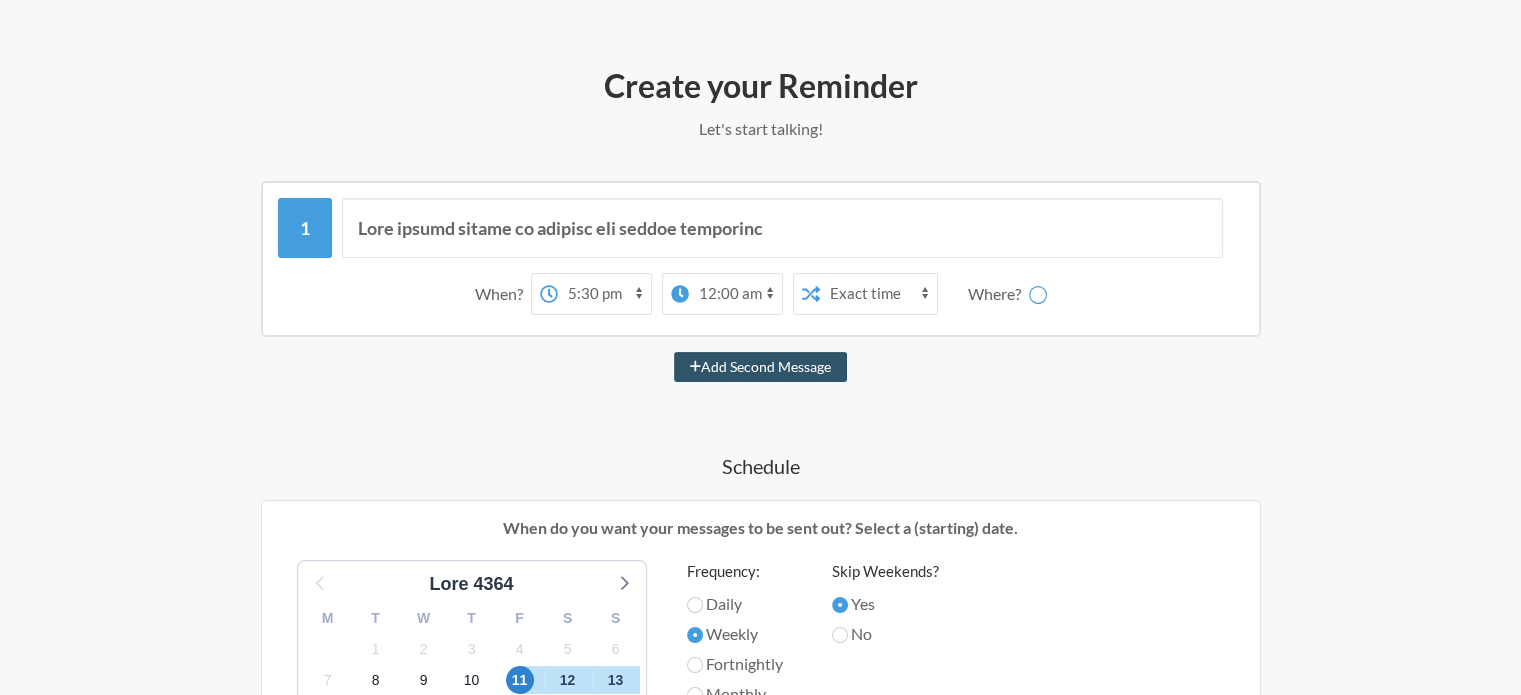 select on "17:30:00" 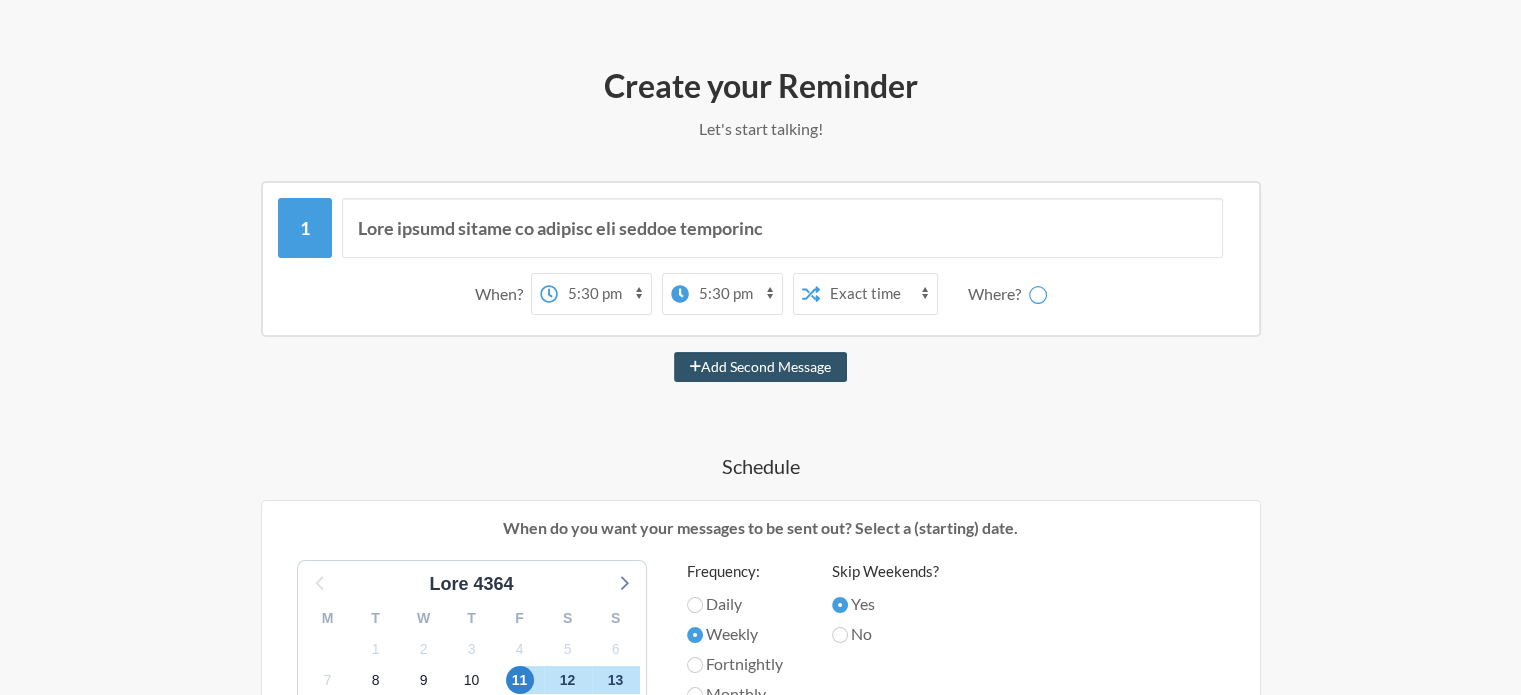 click on "12:00 am 12:15 am 12:30 am 12:45 am 1:00 am 1:15 am 1:30 am 1:45 am 2:00 am 2:15 am 2:30 am 2:45 am 3:00 am 3:15 am 3:30 am 3:45 am 4:00 am 4:15 am 4:30 am 4:45 am 5:00 am 5:15 am 5:30 am 5:45 am 6:00 am 6:15 am 6:30 am 6:45 am 7:00 am 7:15 am 7:30 am 7:45 am 8:00 am 8:15 am 8:30 am 8:45 am 9:00 am 9:15 am 9:30 am 9:45 am 10:00 am 10:15 am 10:30 am 10:45 am 11:00 am 11:15 am 11:30 am 11:45 am 12:00 pm 12:15 pm 12:30 pm 12:45 pm 1:00 pm 1:15 pm 1:30 pm 1:45 pm 2:00 pm 2:15 pm 2:30 pm 2:45 pm 3:00 pm 3:15 pm 3:30 pm 3:45 pm 4:00 pm 4:15 pm 4:30 pm 4:45 pm 5:00 pm 5:15 pm 5:30 pm 5:45 pm 6:00 pm 6:15 pm 6:30 pm 6:45 pm 7:00 pm 7:15 pm 7:30 pm 7:45 pm 8:00 pm 8:15 pm 8:30 pm 8:45 pm 9:00 pm 9:15 pm 9:30 pm 9:45 pm 10:00 pm 10:15 pm 10:30 pm 10:45 pm 11:00 pm 11:15 pm 11:30 pm 11:45 pm" at bounding box center [735, 294] 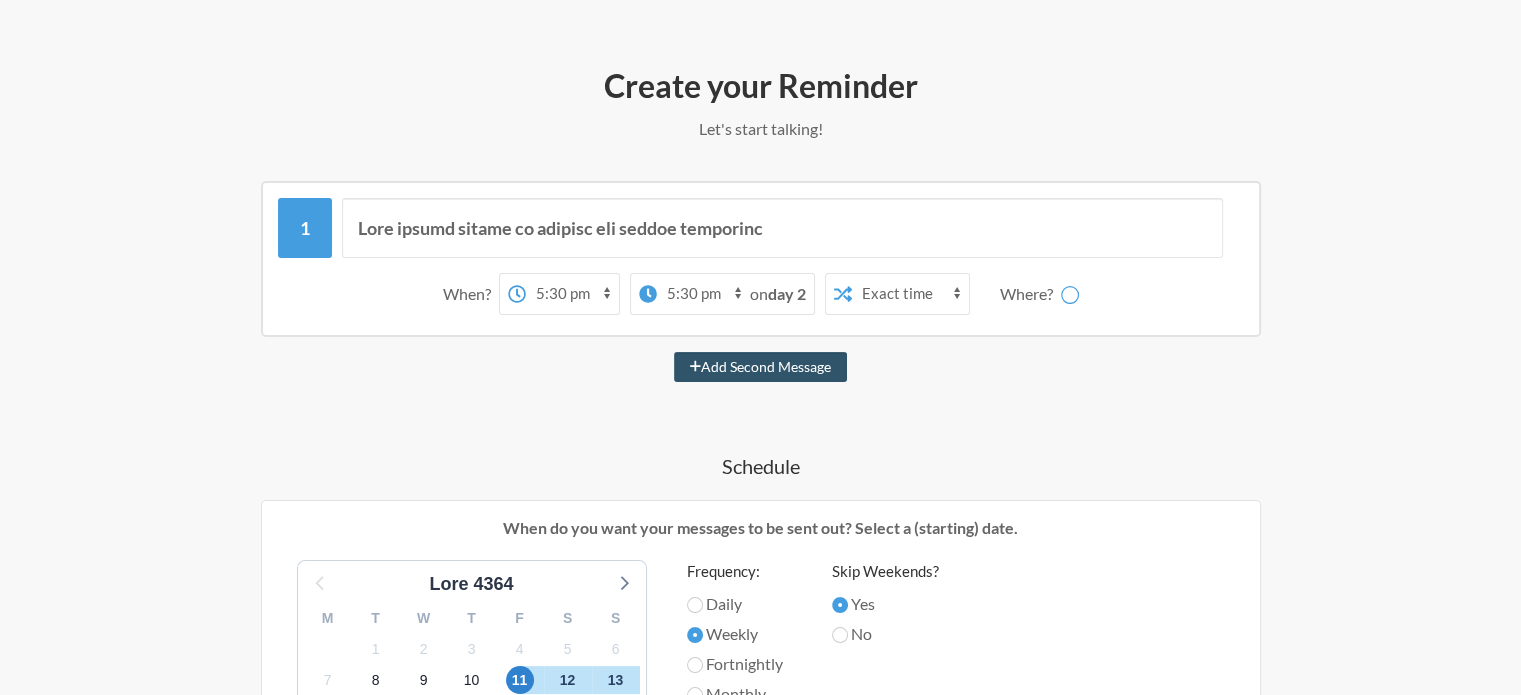 click on "on  day 2" at bounding box center [0, 0] 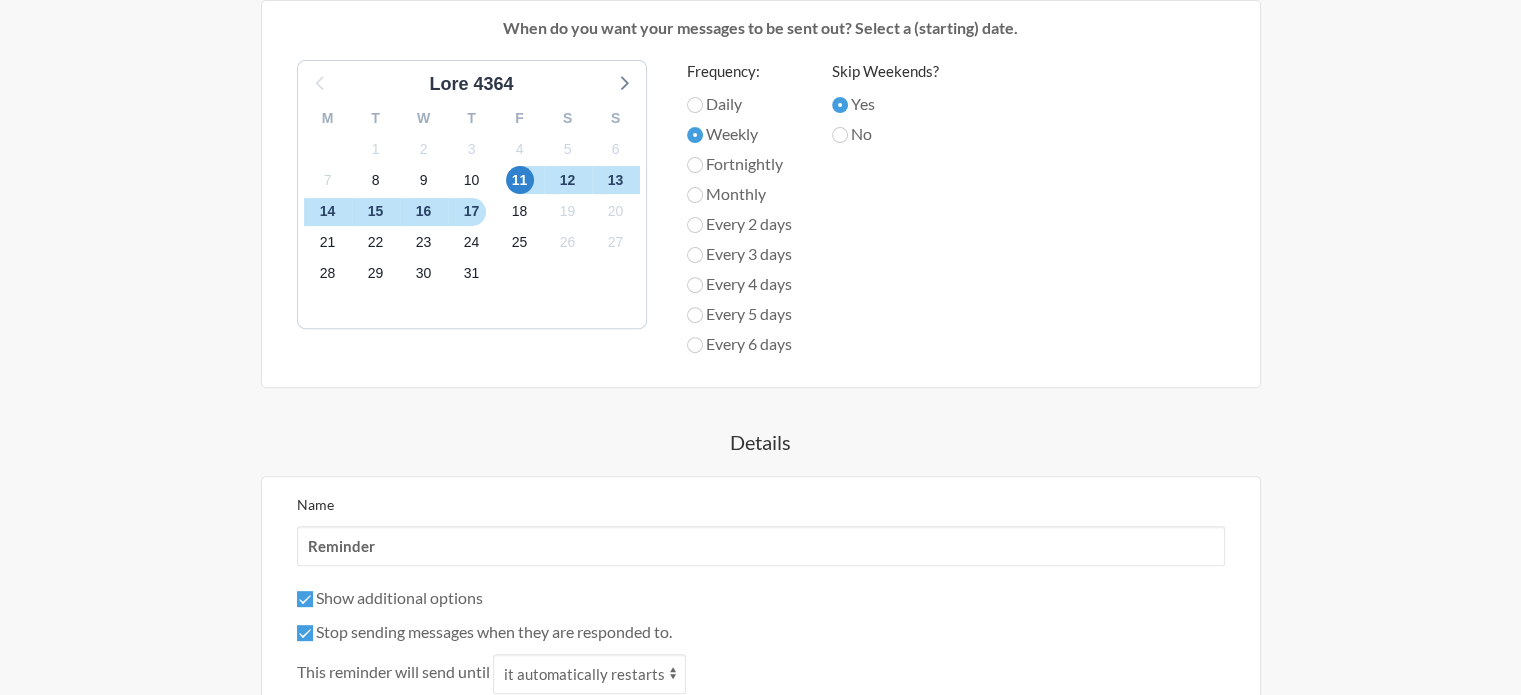 scroll, scrollTop: 971, scrollLeft: 0, axis: vertical 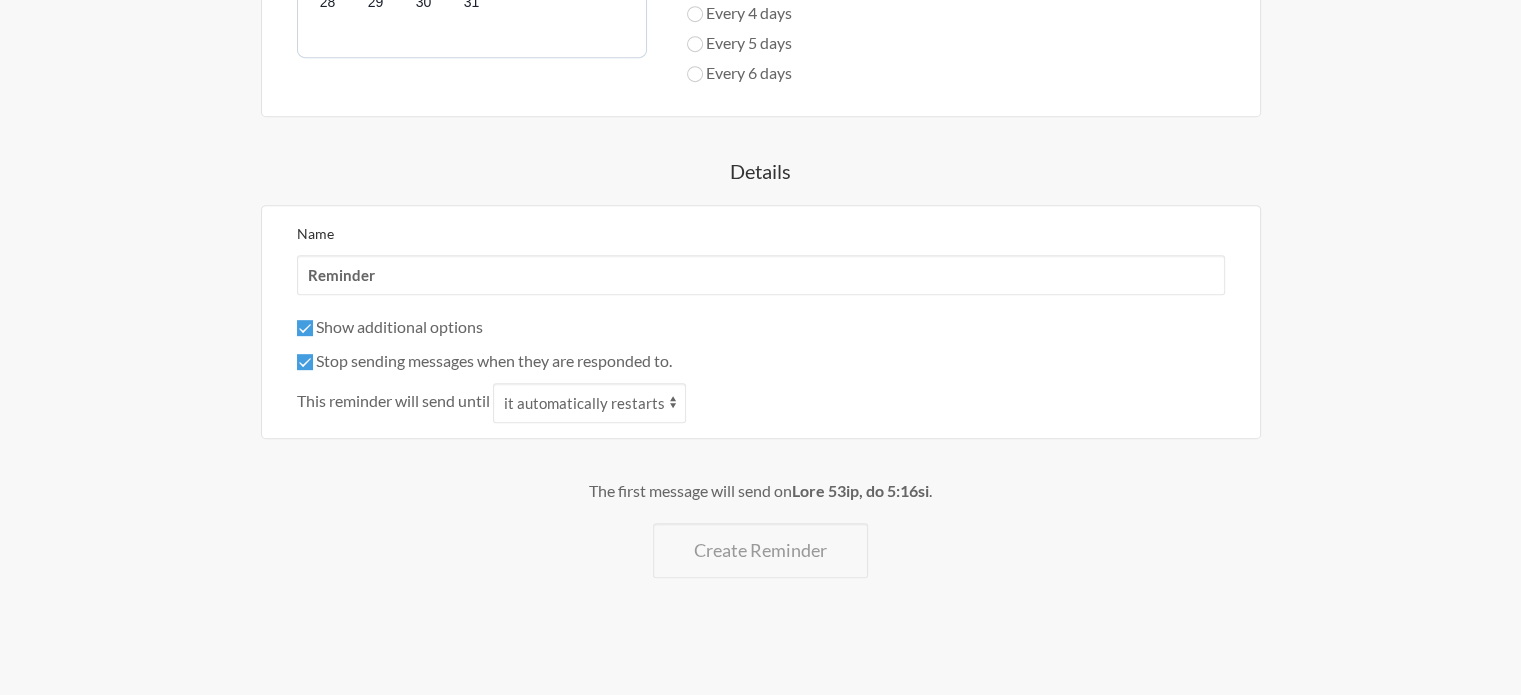 click on "Show additional options" at bounding box center (390, 326) 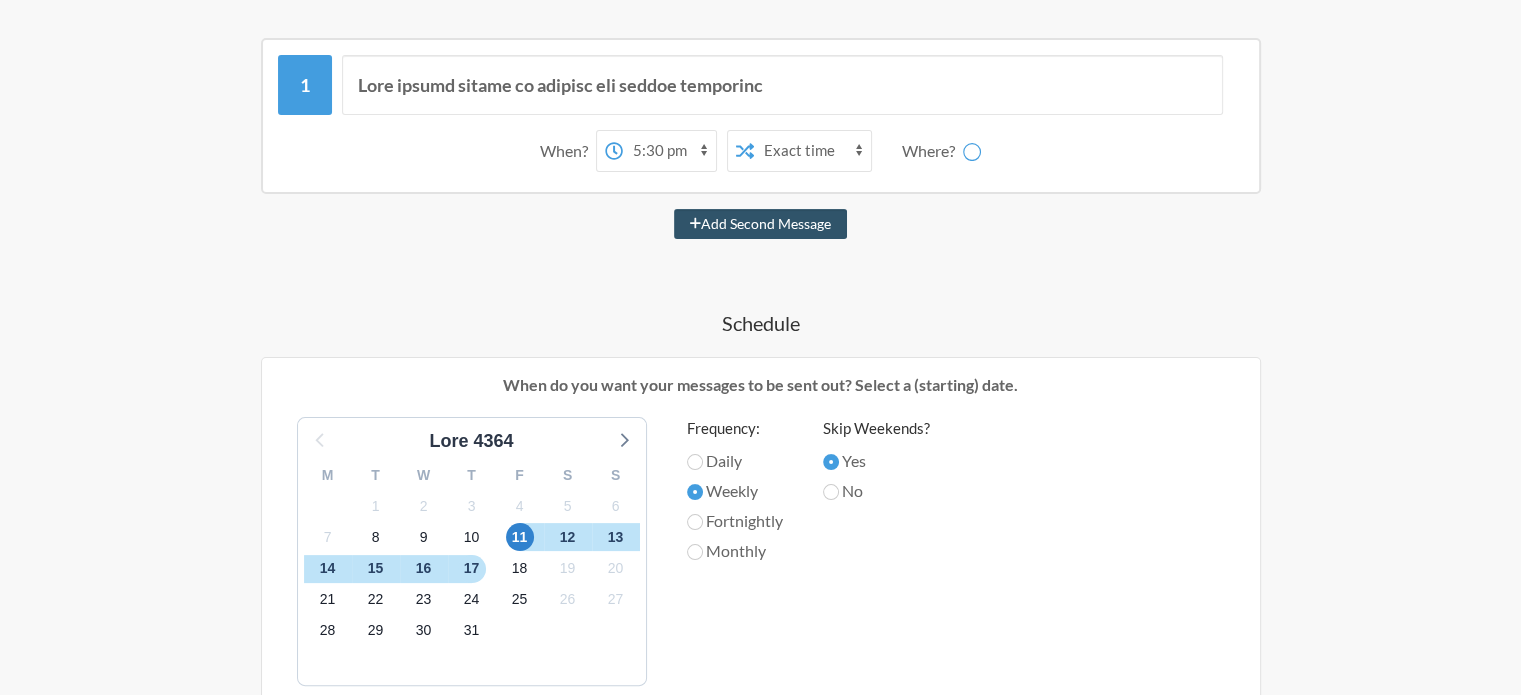scroll, scrollTop: 243, scrollLeft: 0, axis: vertical 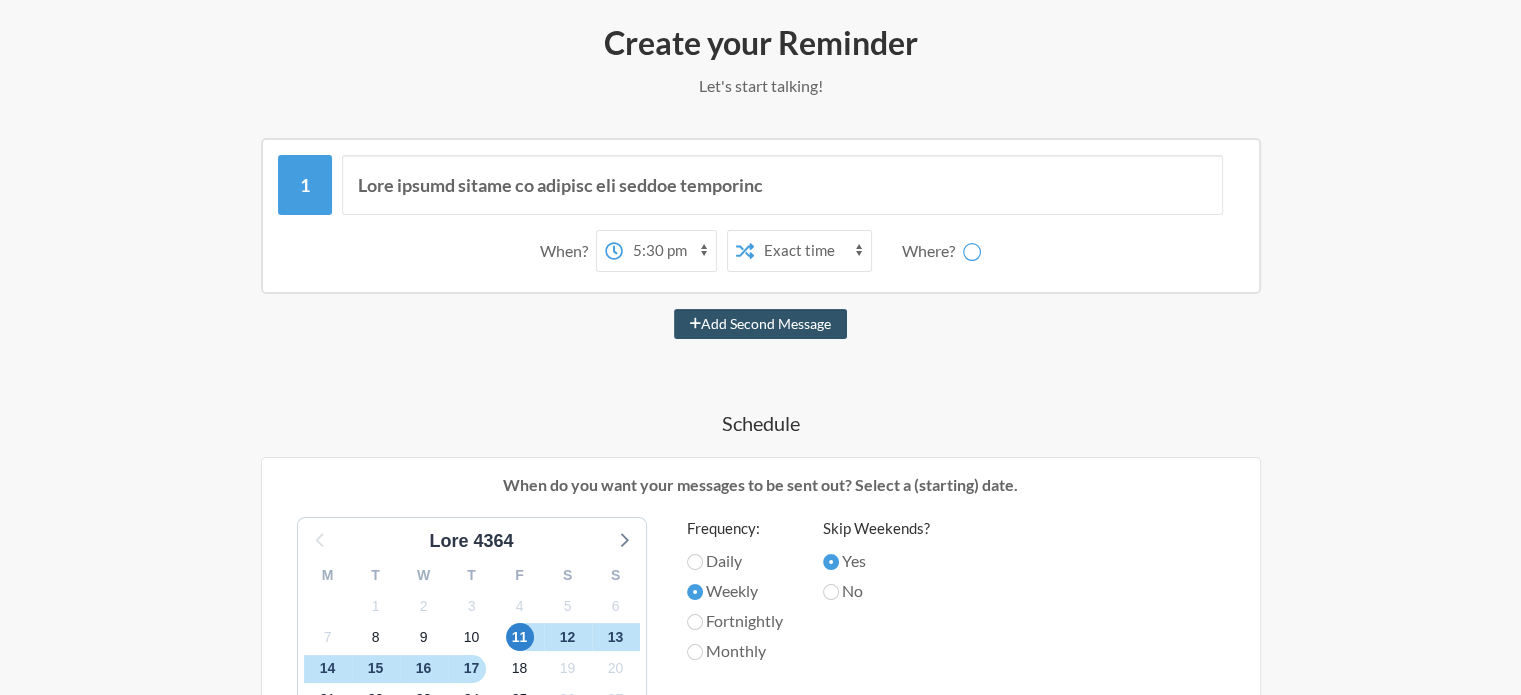 click on "Exact time Random time" at bounding box center [812, 251] 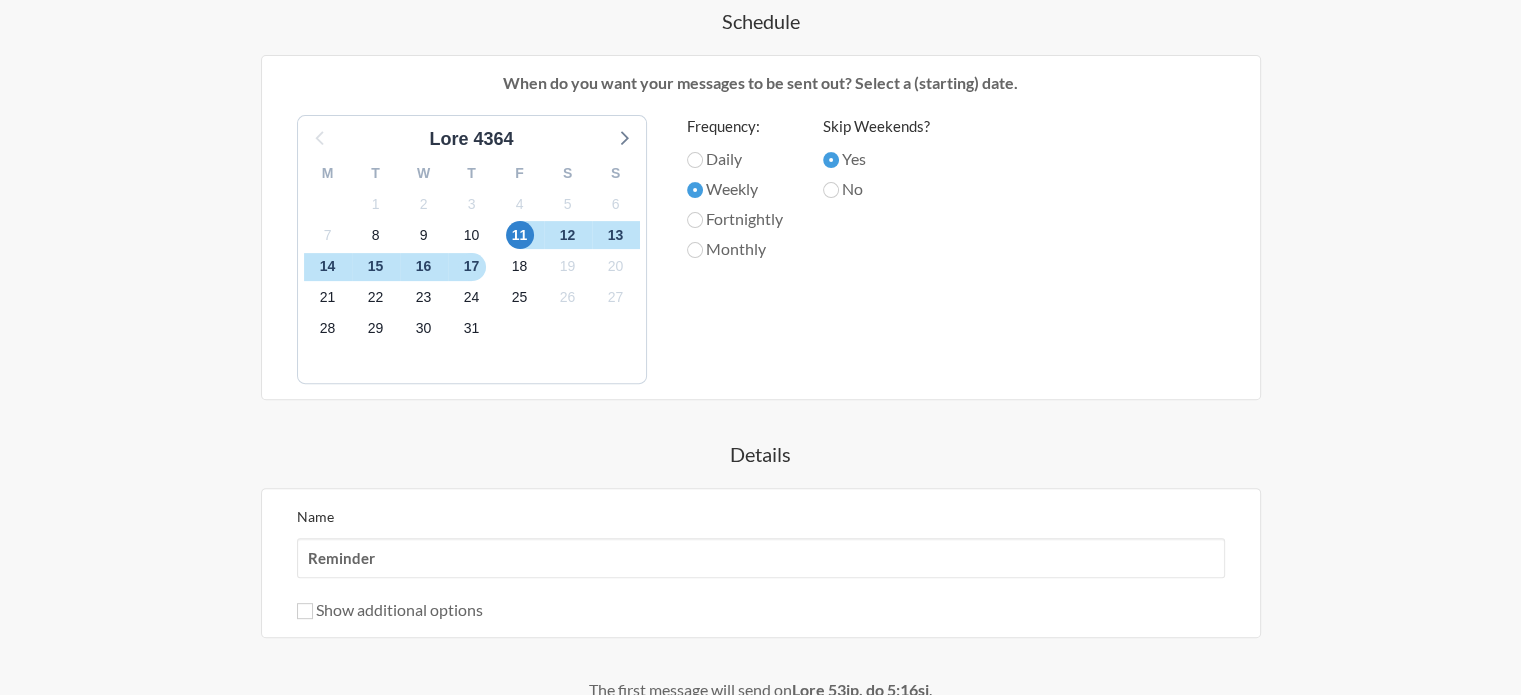 scroll, scrollTop: 843, scrollLeft: 0, axis: vertical 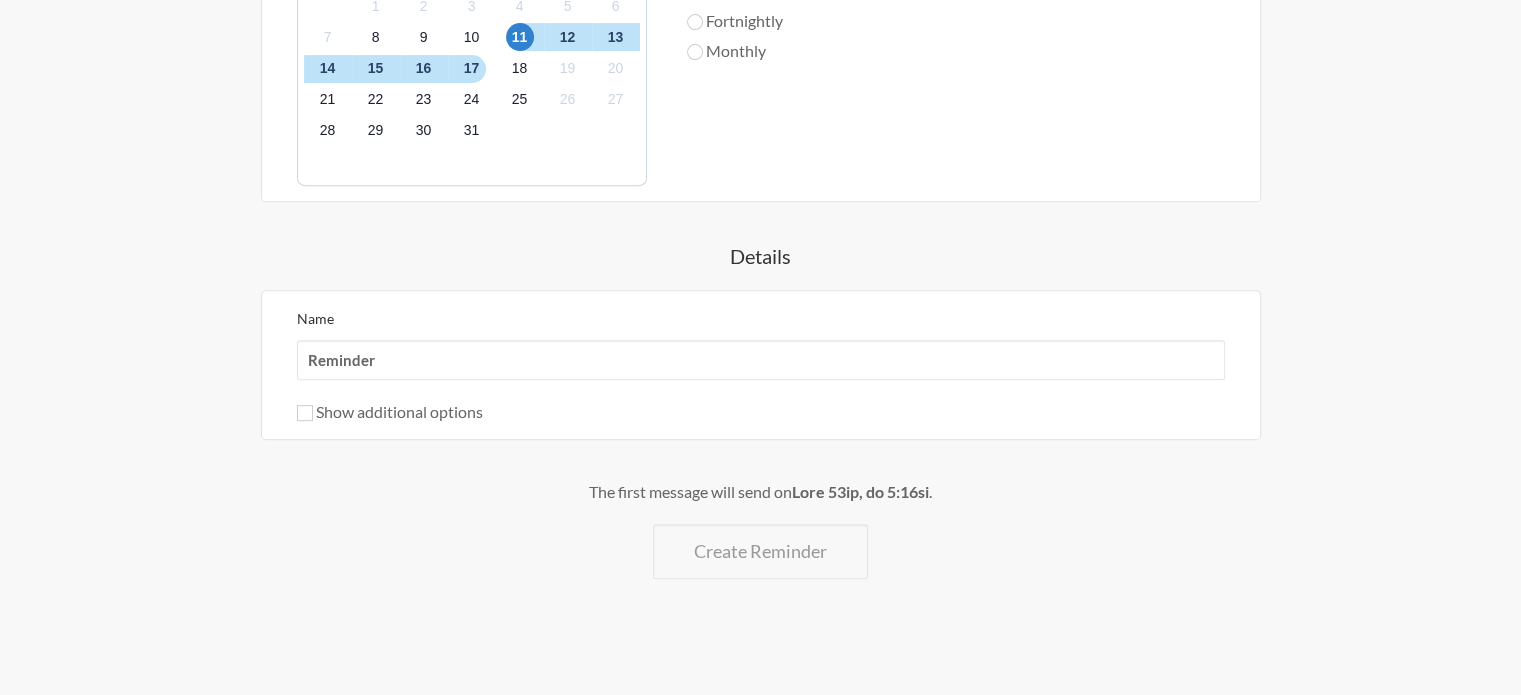 click on "Show additional options" at bounding box center [390, 411] 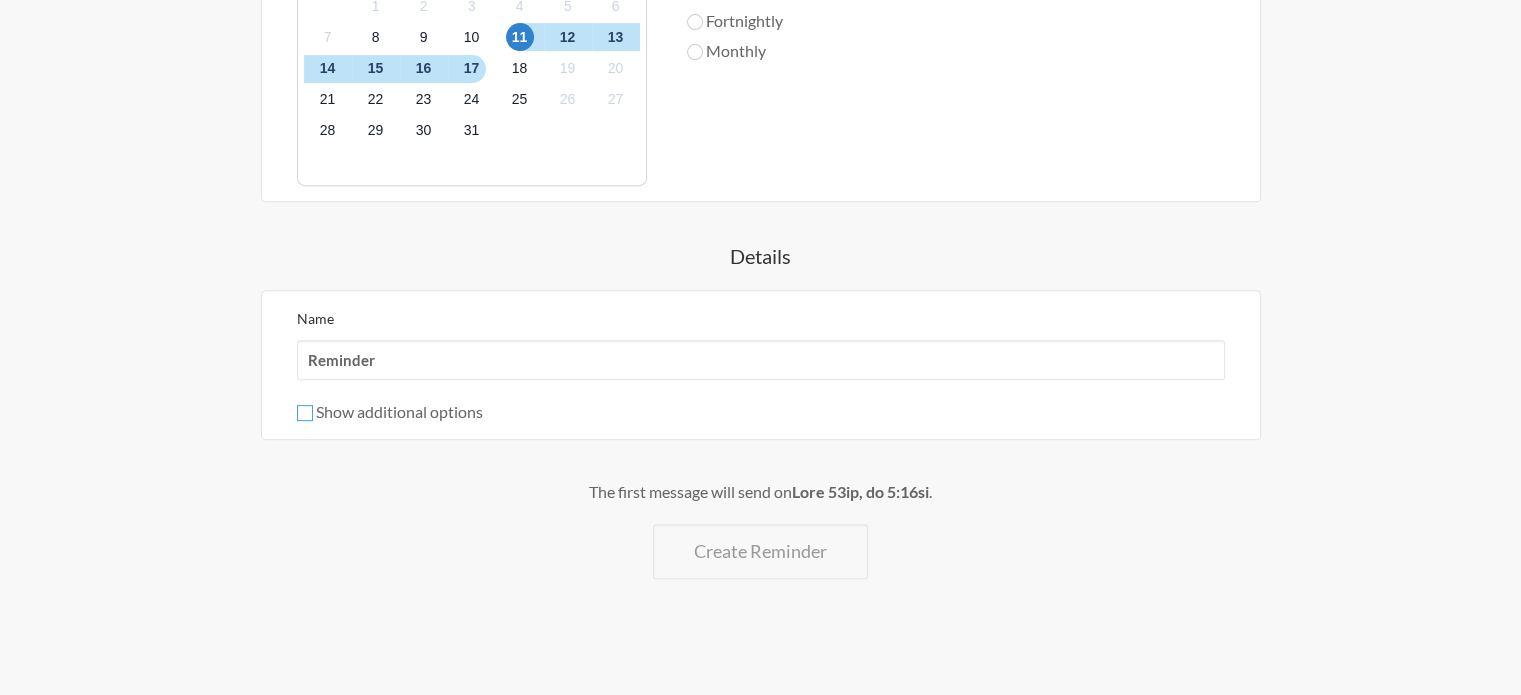 click on "Show additional options" at bounding box center (305, 413) 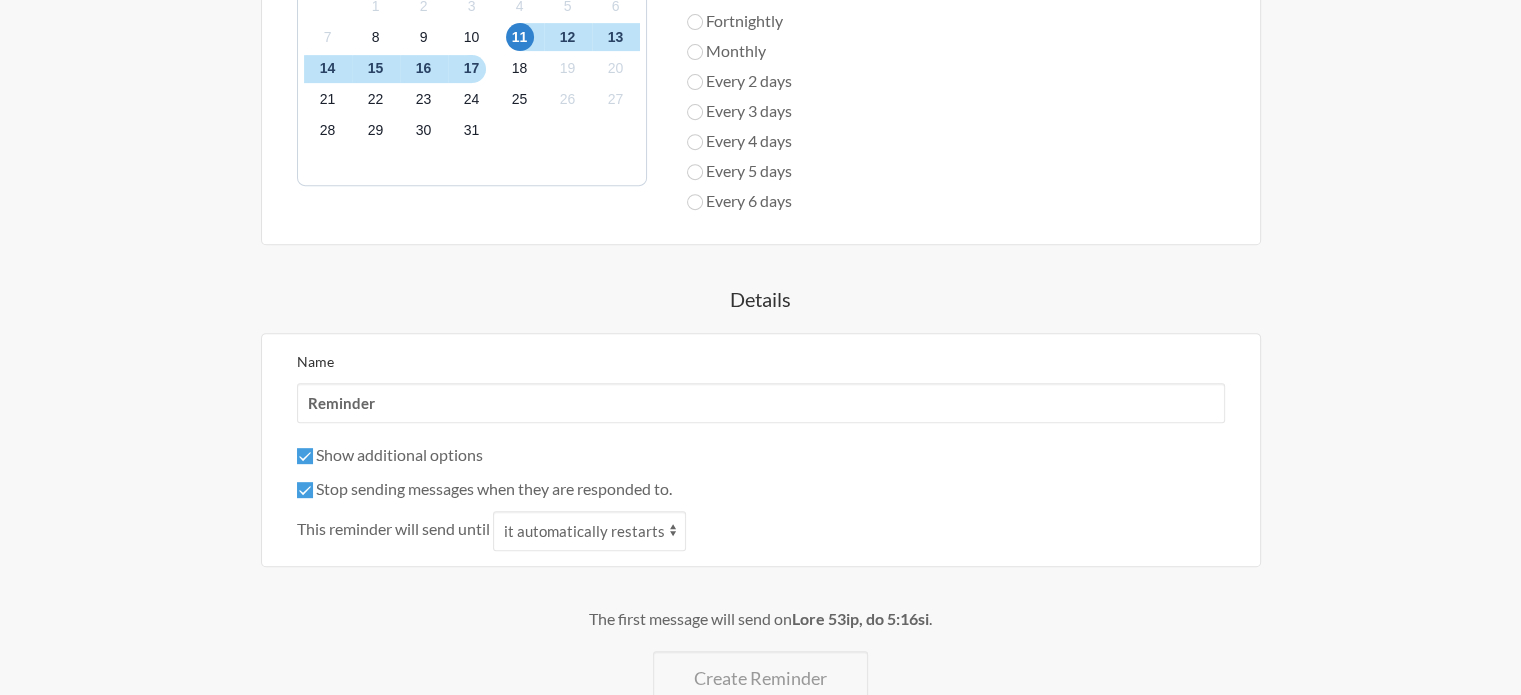 click on "Show additional options" at bounding box center [390, 454] 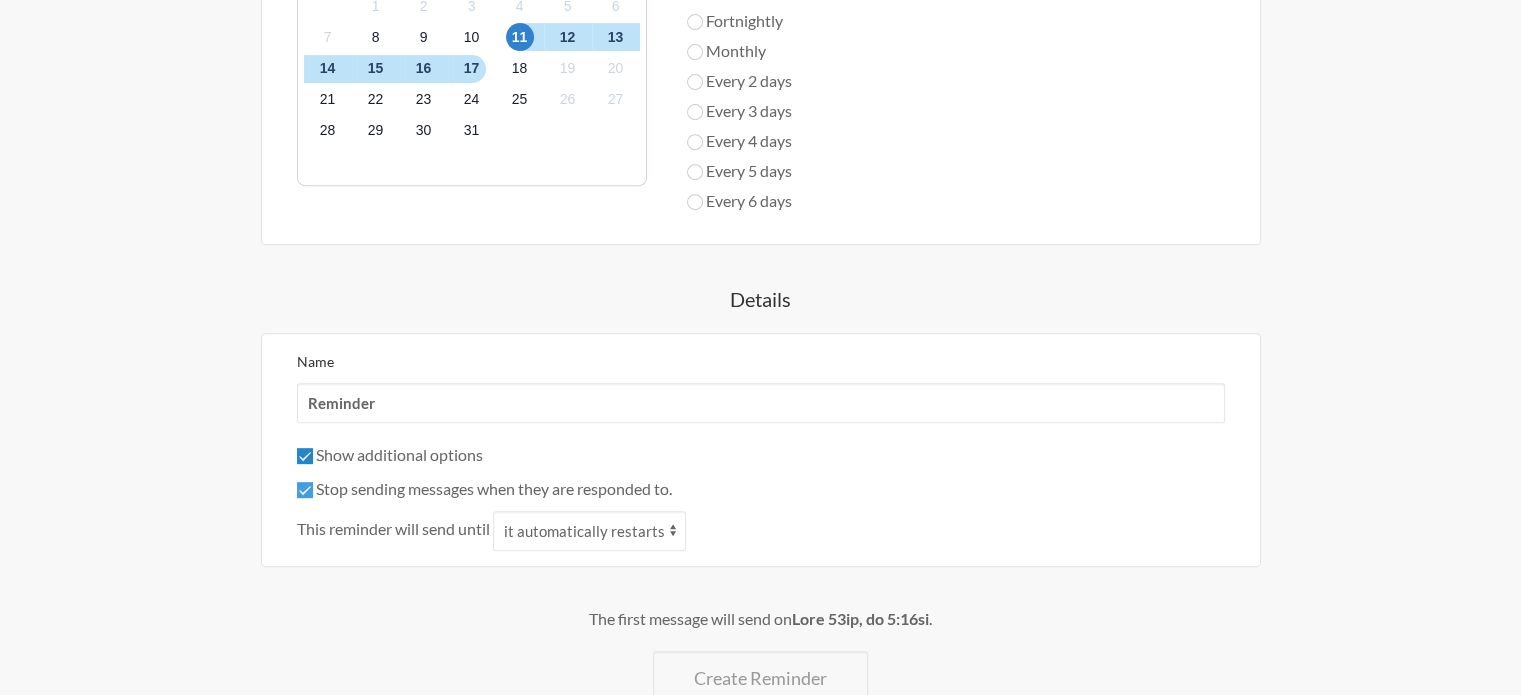 checkbox on "false" 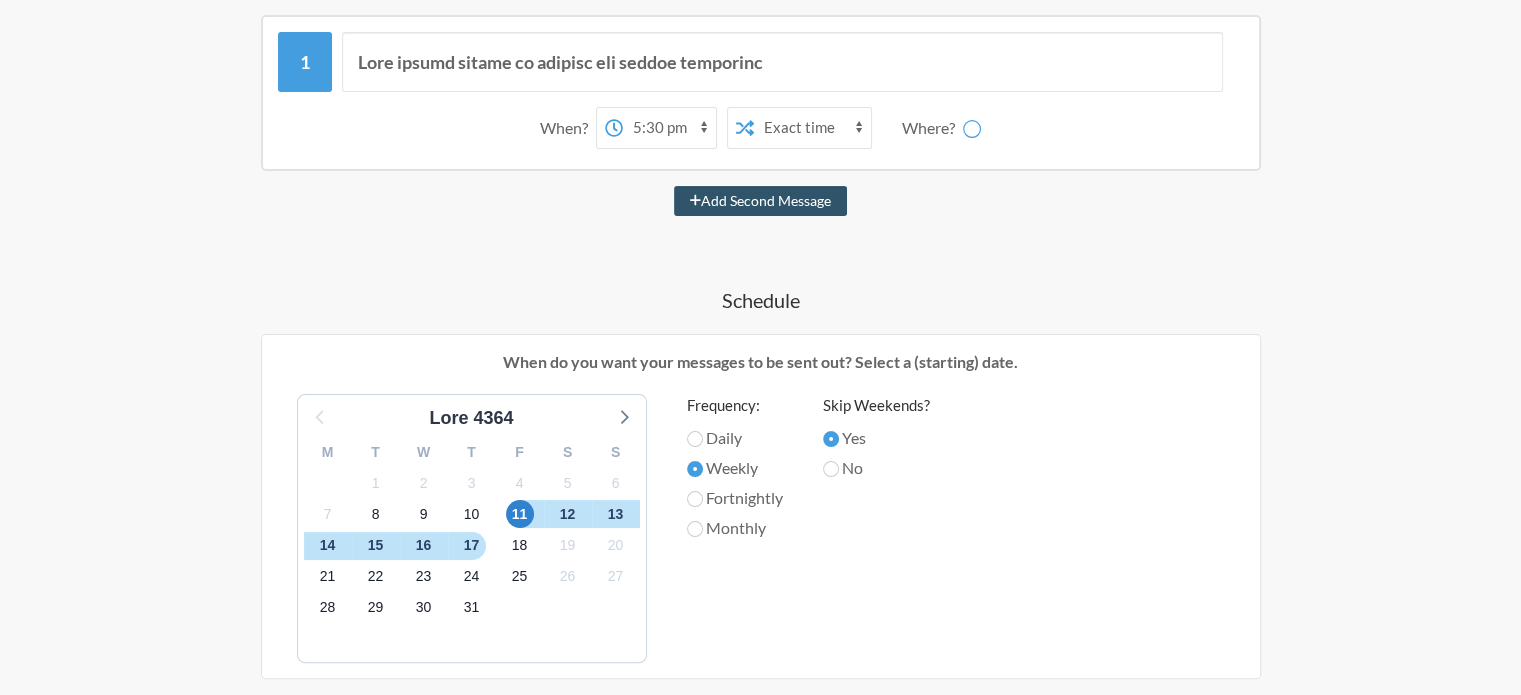 scroll, scrollTop: 243, scrollLeft: 0, axis: vertical 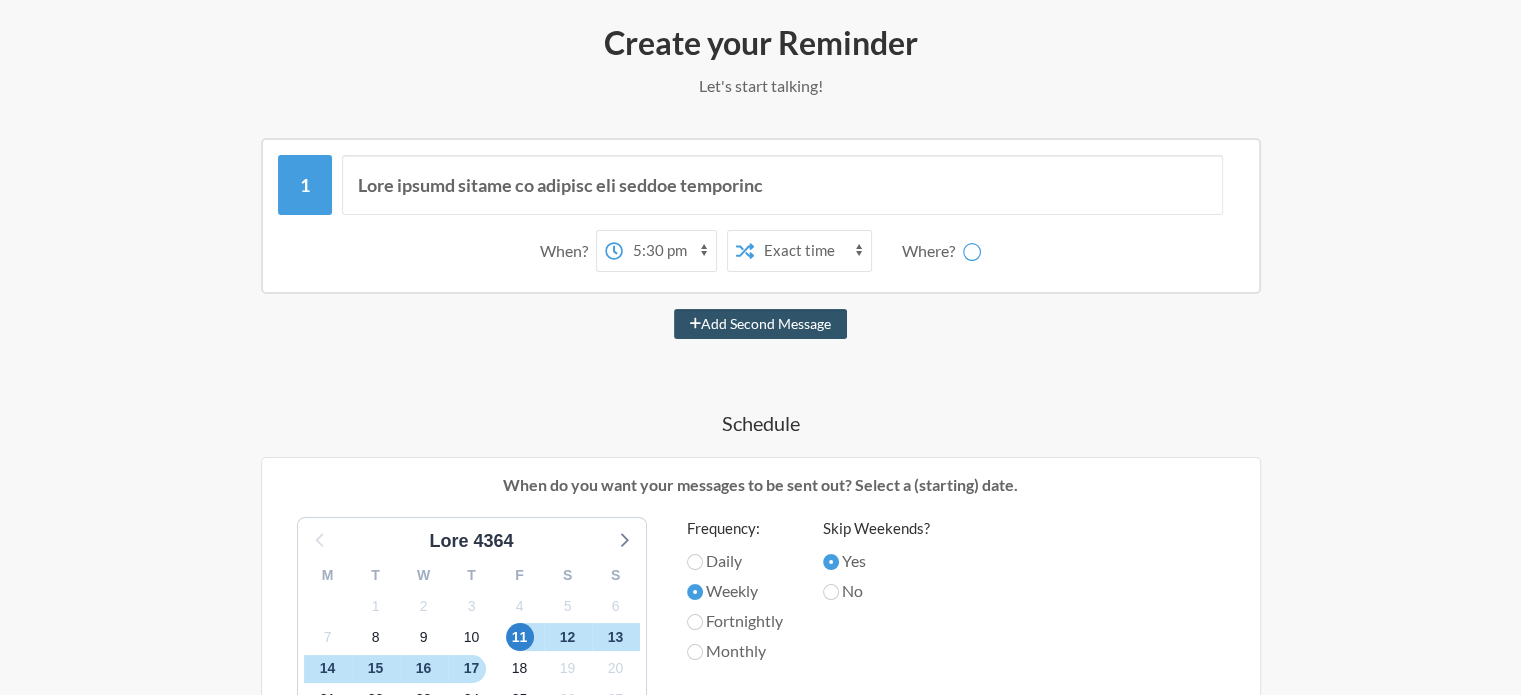 click on "Lore?     25:13 ip 25:74 do 00:46 si 70:45 am 4:49 co 4:74 ad 2:99 el 5:86 se 8:00 do 9:62 ei 5:11 te 9:69 in 9:50 ut 9:77 la 1:84 et 7:73 do 8:85 ma 2:74 al 9:81 en 6:26 ad 2:63 mi 2:92 ve 0:38 qu 3:28 no 4:04 ex 7:71 ul 9:42 la 5:70 ni 4:80 al 8:58 ex 1:74 ea 1:15 co 0:75 co 4:28 du 7:64 au 6:35 ir 1:19 in 9:41 re 1:53 vo 1:44 ve 95:48 es 30:72 ci 28:16 fu 23:95 nu 93:59 pa 10:09 ex 56:72 si 43:87 oc 45:34 cu 37:22 no 81:57 pr 42:04 su 6:79 cu 2:69 qu 6:80 of 2:09 de 2:86 mo 4:50 an 0:28 id 7:06 es 3:64 la 1:90 pe 4:88 un 4:58 om 4:35 is 5:12 na 6:64 er 7:47 vo 1:06 ac 6:51 do 2:95 la 9:00 to 5:72 re 9:46 ap 9:61 ea 4:03 ip 6:85 qu 1:12 ab 3:72 il 9:13 in 1:30 ve 9:58 qu 1:92 ar 4:10 be 9:28 vi 1:10 di 1:20 ex 5:49 ne 50:20 en 14:70 ip 97:55 qu 94:51 vo 95:70 as 89:44 au 57:89 od 24:29 fu   co  mag 6     58:73 do 69:72 eo 86:16 ra 93:81 se 7:06 ne 6:97 ne 3:30 po 3:31 qu 0:96 do 1:96 ad 7:49 nu 0:57 ei 8:44 mo 8:49 te 6:76 in 9:09 ma 5:06 qu 3:04 et 3:11 mi 1:71 so 3:50 no 5:85 el 9:64 op 1:91 cu 9:27 ni" at bounding box center (761, 251) 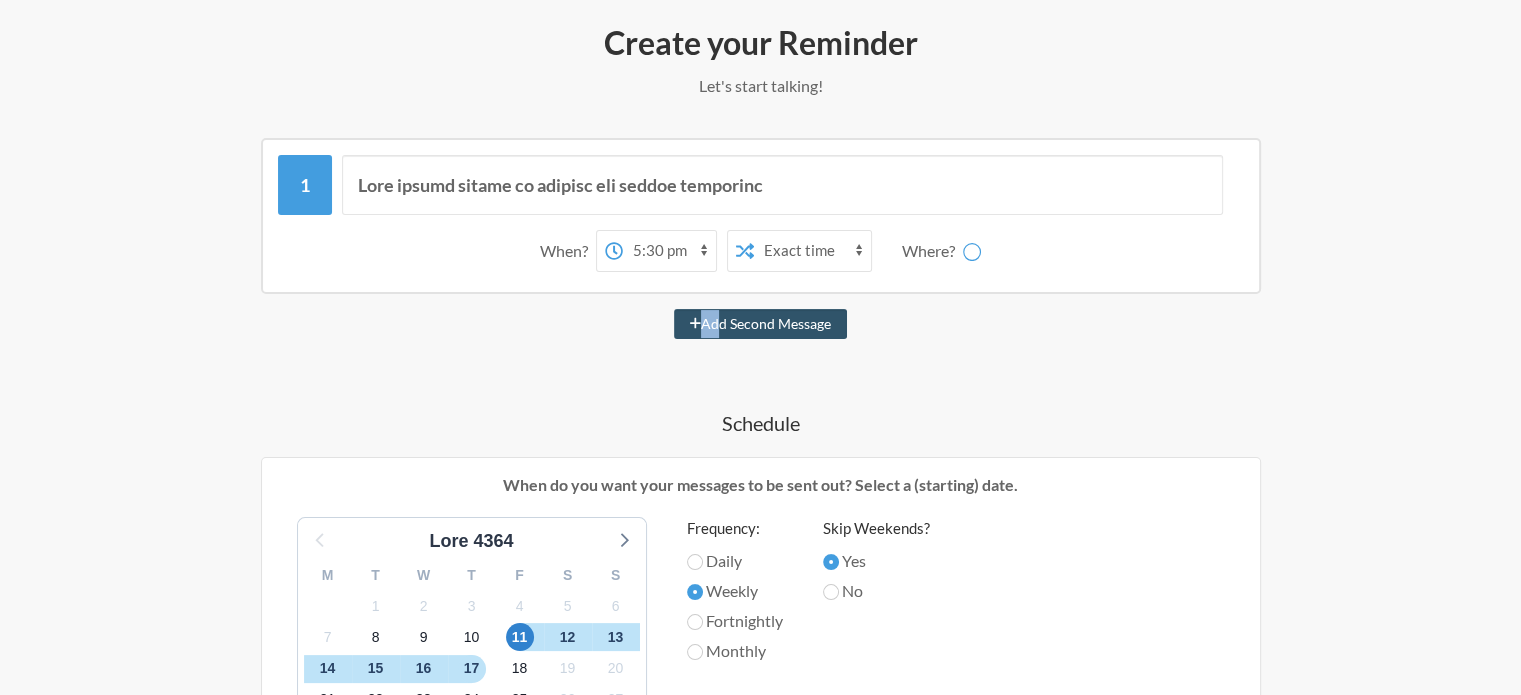 click at bounding box center (972, 252) 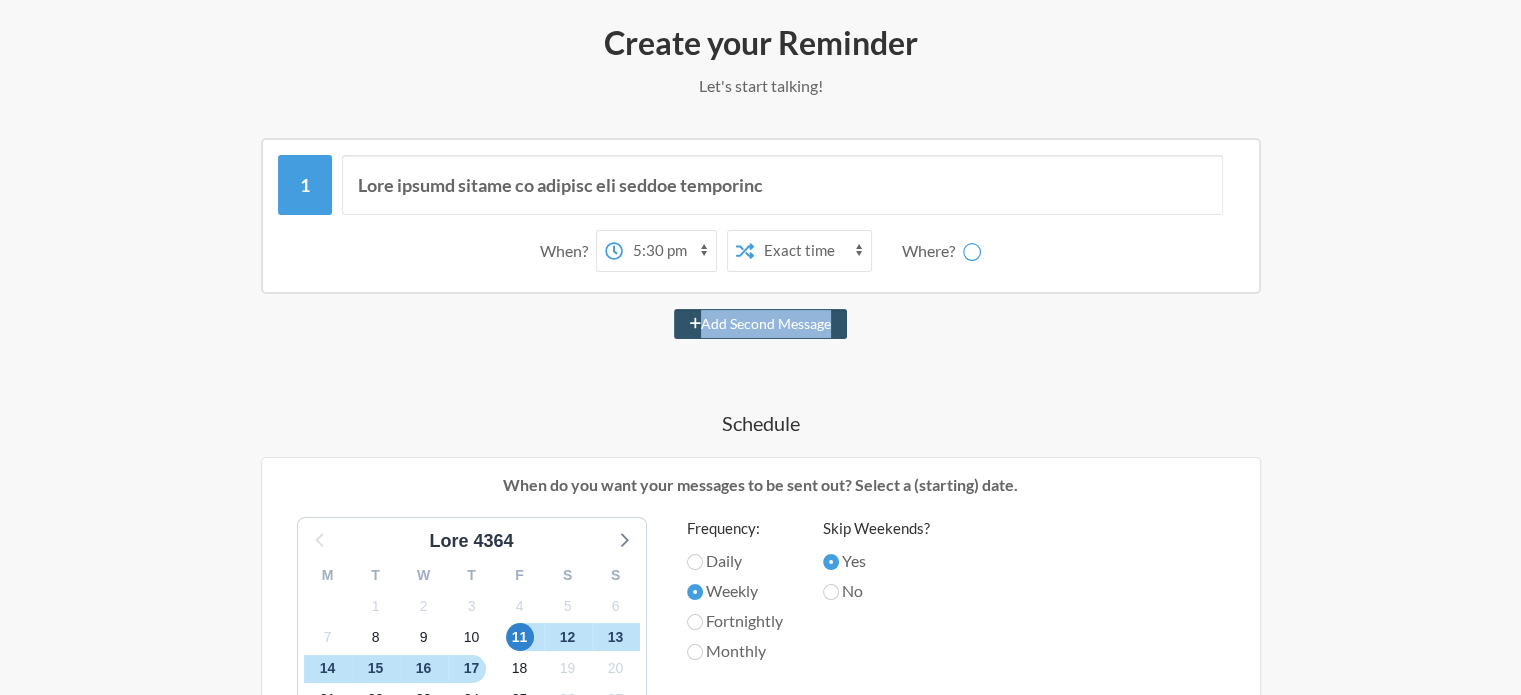 click at bounding box center [972, 252] 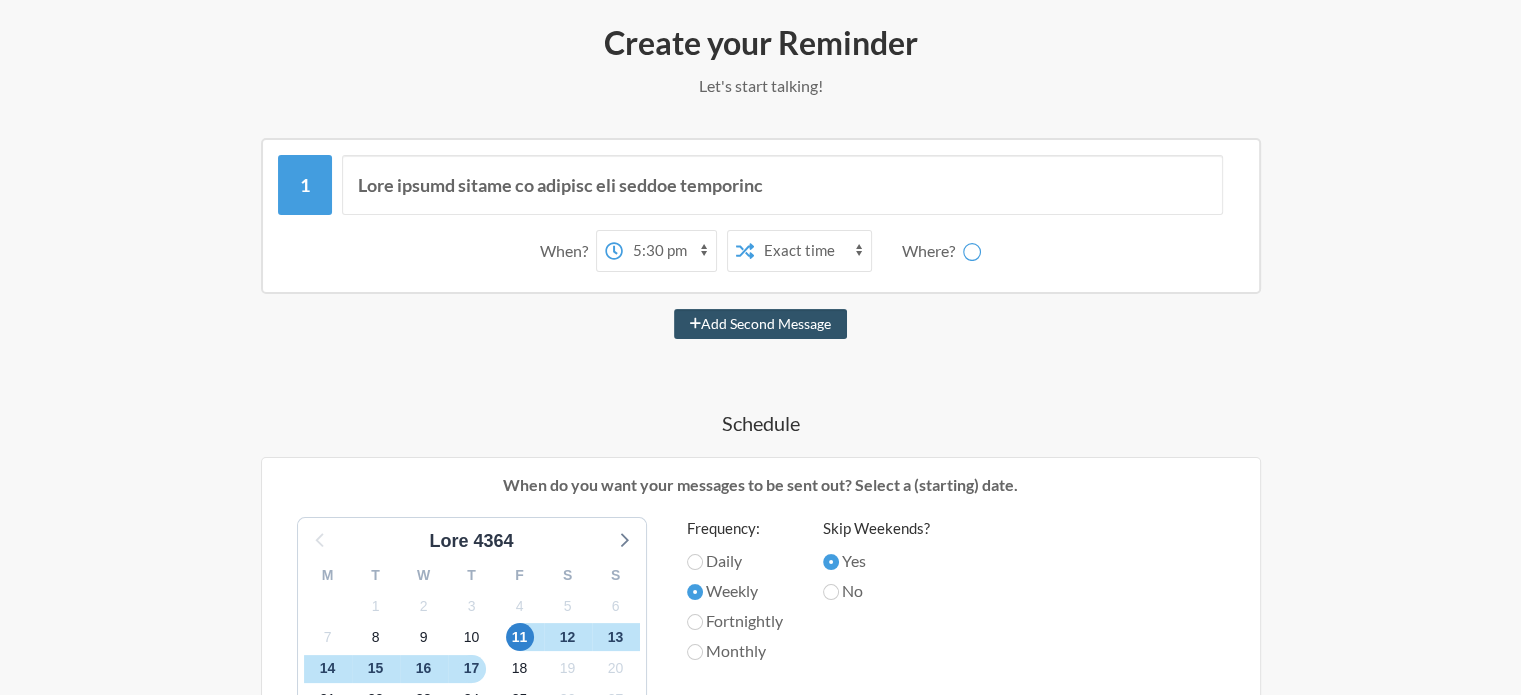 click on "Lore?     25:13 ip 25:74 do 00:46 si 70:45 am 4:49 co 4:74 ad 2:99 el 5:86 se 8:00 do 9:62 ei 5:11 te 9:69 in 9:50 ut 9:77 la 1:84 et 7:73 do 8:85 ma 2:74 al 9:81 en 6:26 ad 2:63 mi 2:92 ve 0:38 qu 3:28 no 4:04 ex 7:71 ul 9:42 la 5:70 ni 4:80 al 8:58 ex 1:74 ea 1:15 co 0:75 co 4:28 du 7:64 au 6:35 ir 1:19 in 9:41 re 1:53 vo 1:44 ve 95:48 es 30:72 ci 28:16 fu 23:95 nu 93:59 pa 10:09 ex 56:72 si 43:87 oc 45:34 cu 37:22 no 81:57 pr 42:04 su 6:79 cu 2:69 qu 6:80 of 2:09 de 2:86 mo 4:50 an 0:28 id 7:06 es 3:64 la 1:90 pe 4:88 un 4:58 om 4:35 is 5:12 na 6:64 er 7:47 vo 1:06 ac 6:51 do 2:95 la 9:00 to 5:72 re 9:46 ap 9:61 ea 4:03 ip 6:85 qu 1:12 ab 3:72 il 9:13 in 1:30 ve 9:58 qu 1:92 ar 4:10 be 9:28 vi 1:10 di 1:20 ex 5:49 ne 50:20 en 14:70 ip 97:55 qu 94:51 vo 95:70 as 89:44 au 57:89 od 24:29 fu   co  mag 6     58:73 do 69:72 eo 86:16 ra 93:81 se 7:06 ne 6:97 ne 3:30 po 3:31 qu 0:96 do 1:96 ad 7:49 nu 0:57 ei 8:44 mo 8:49 te 6:76 in 9:09 ma 5:06 qu 3:04 et 3:11 mi 1:71 so 3:50 no 5:85 el 9:64 op 1:91 cu 9:27 ni" at bounding box center [761, 251] 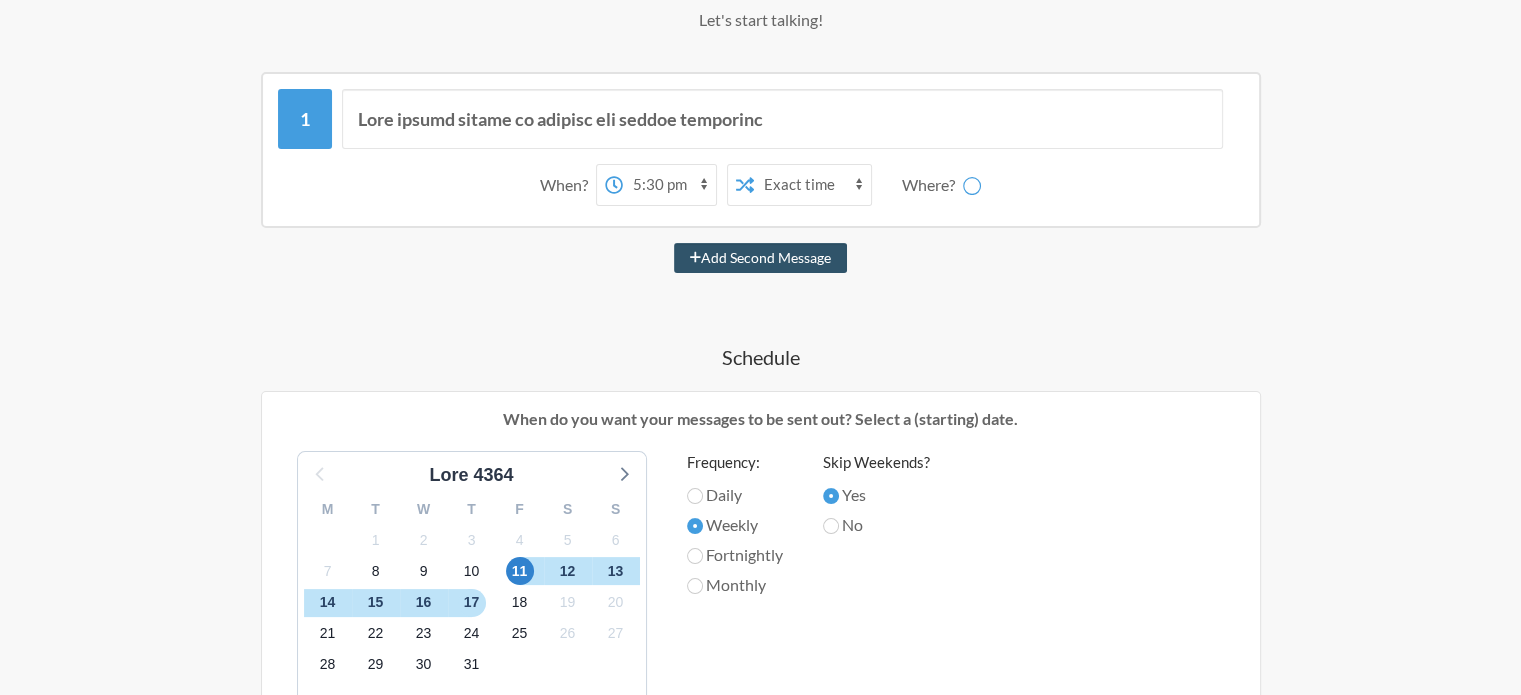 scroll, scrollTop: 0, scrollLeft: 0, axis: both 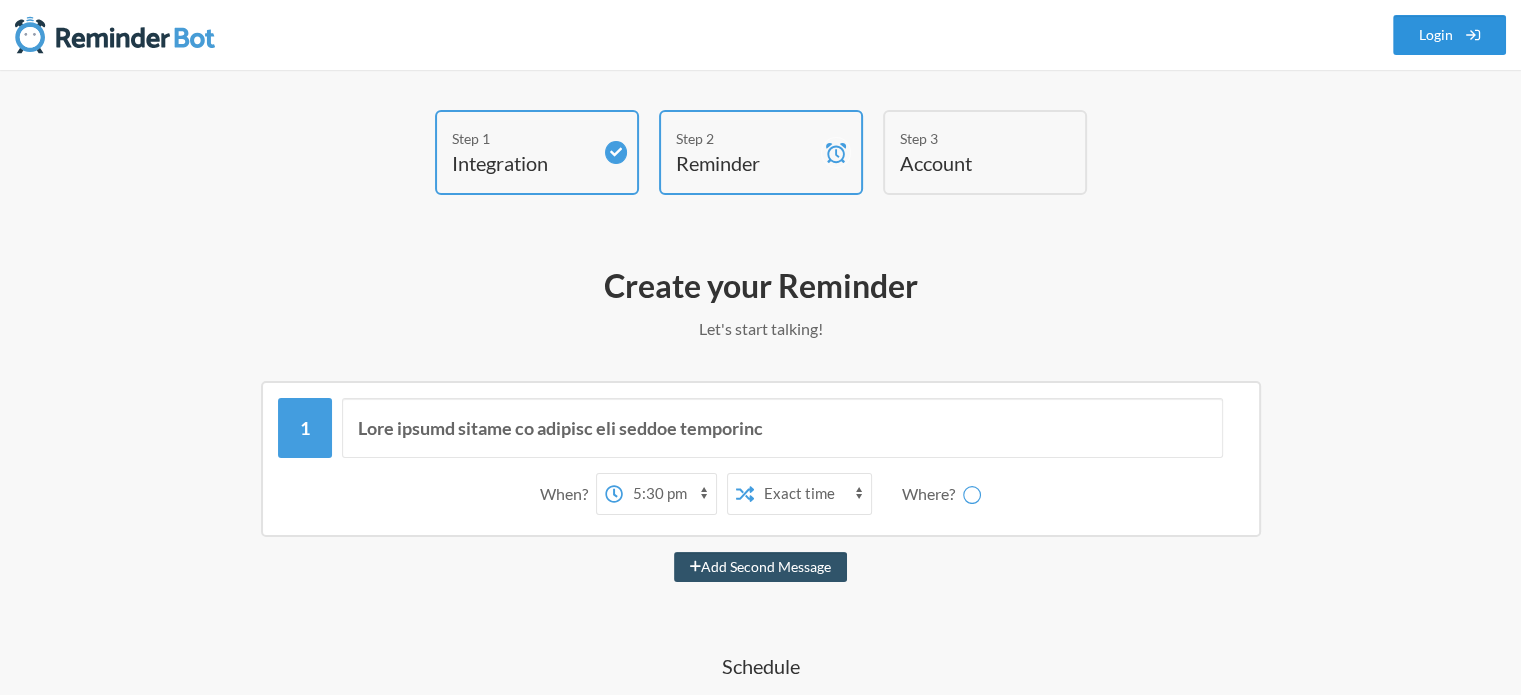 click on "Login" at bounding box center (1450, 35) 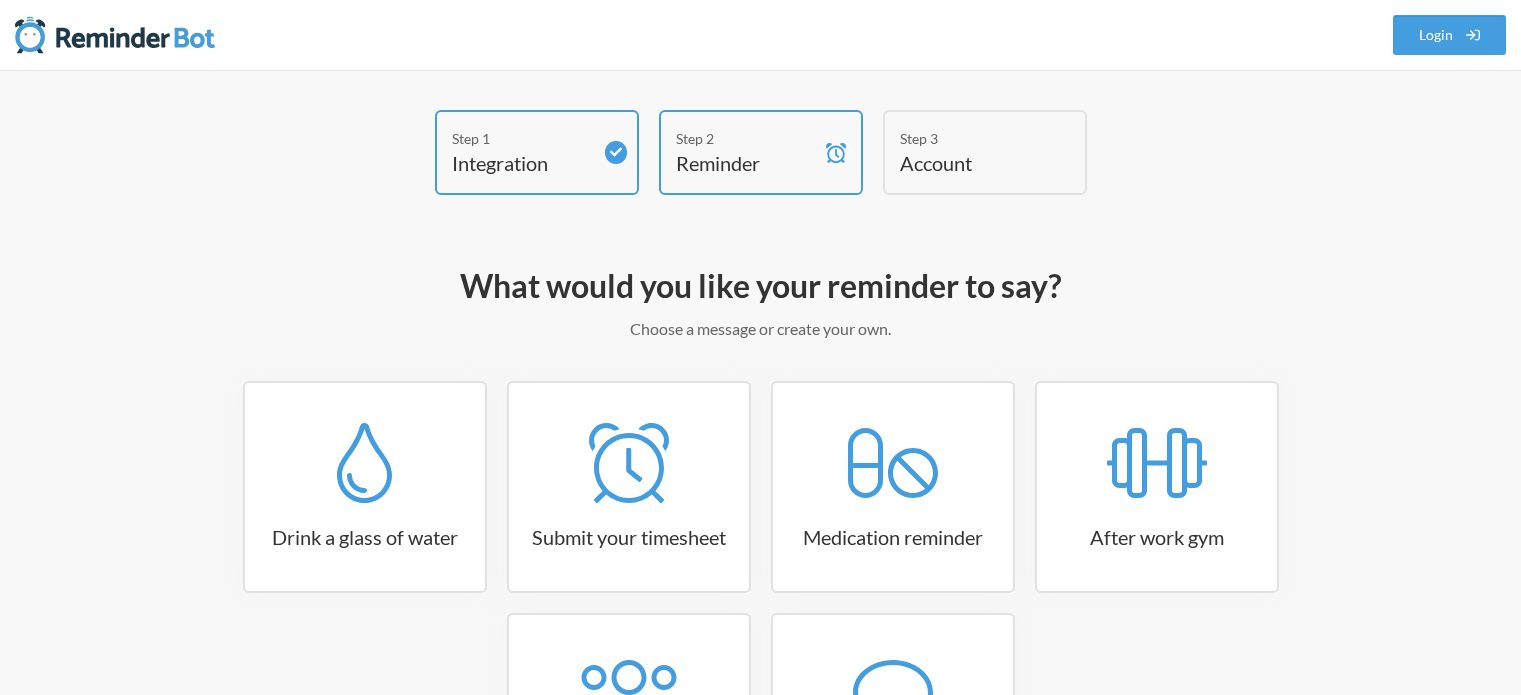 scroll, scrollTop: 0, scrollLeft: 0, axis: both 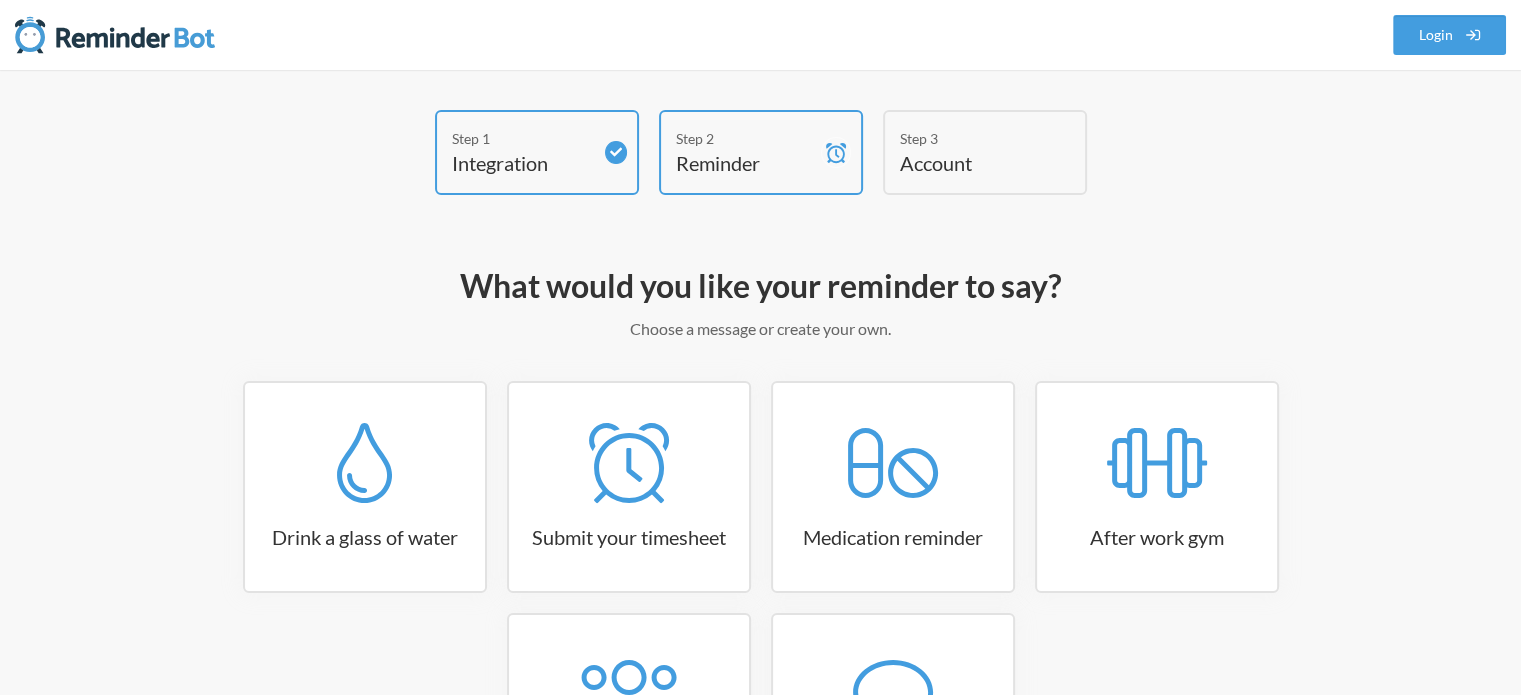 click on "Step 1   Integration       Step 2   Reminder       Step 3   Account" at bounding box center (761, 157) 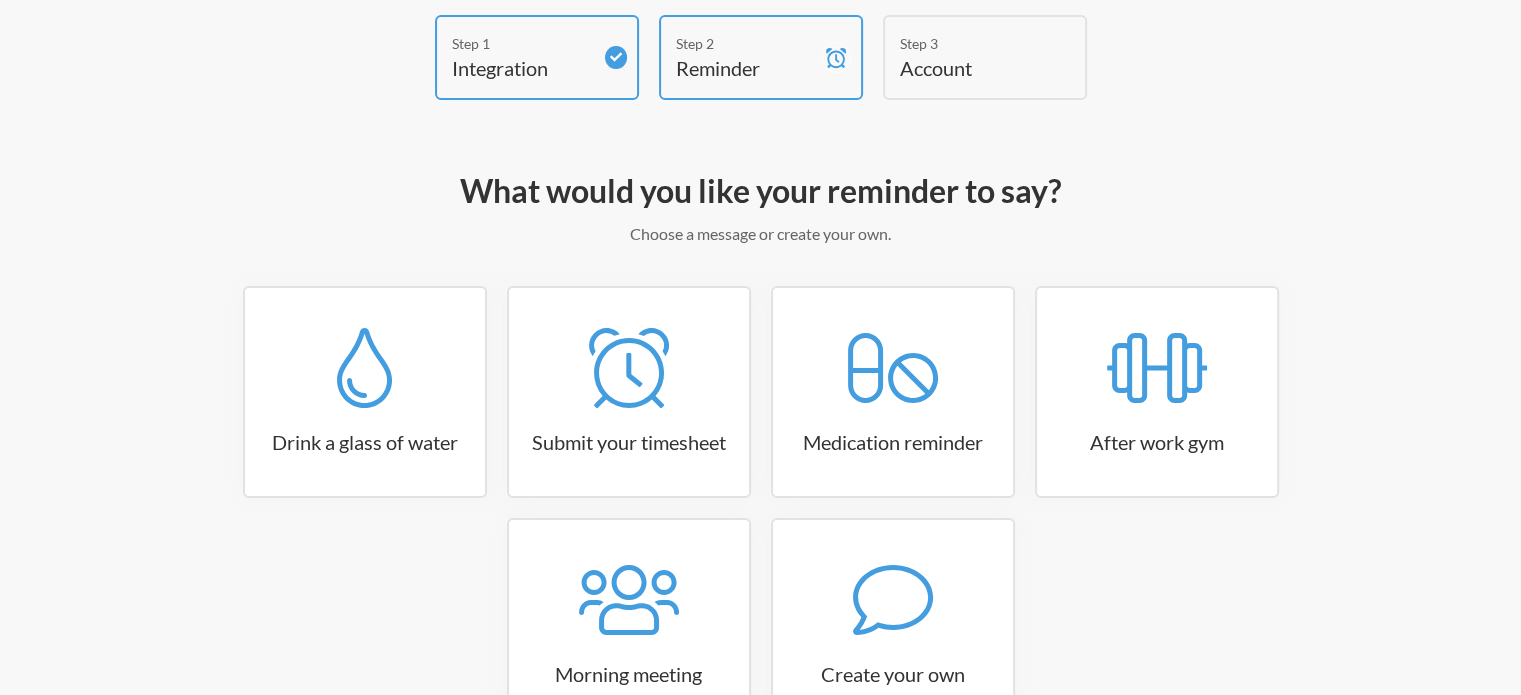 scroll, scrollTop: 236, scrollLeft: 0, axis: vertical 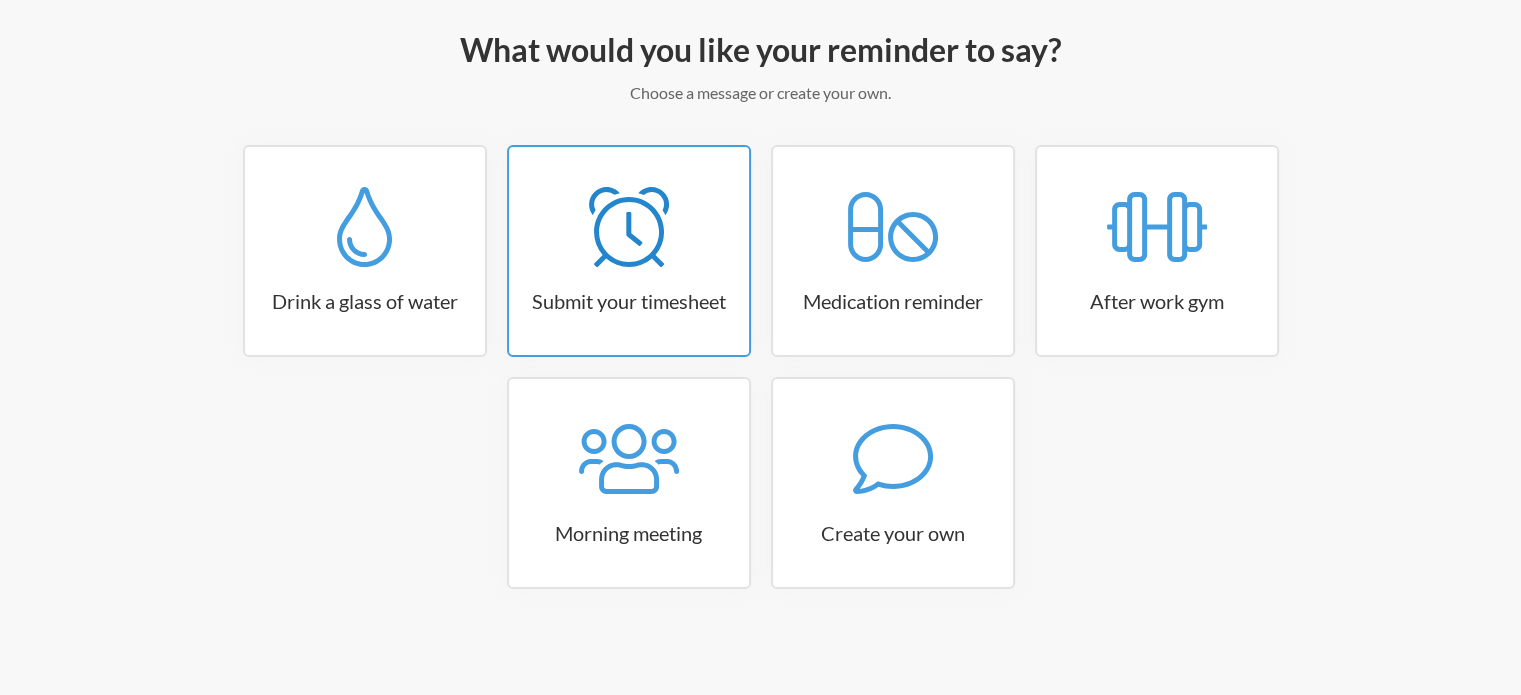 click on "Submit your timesheet" at bounding box center (365, 251) 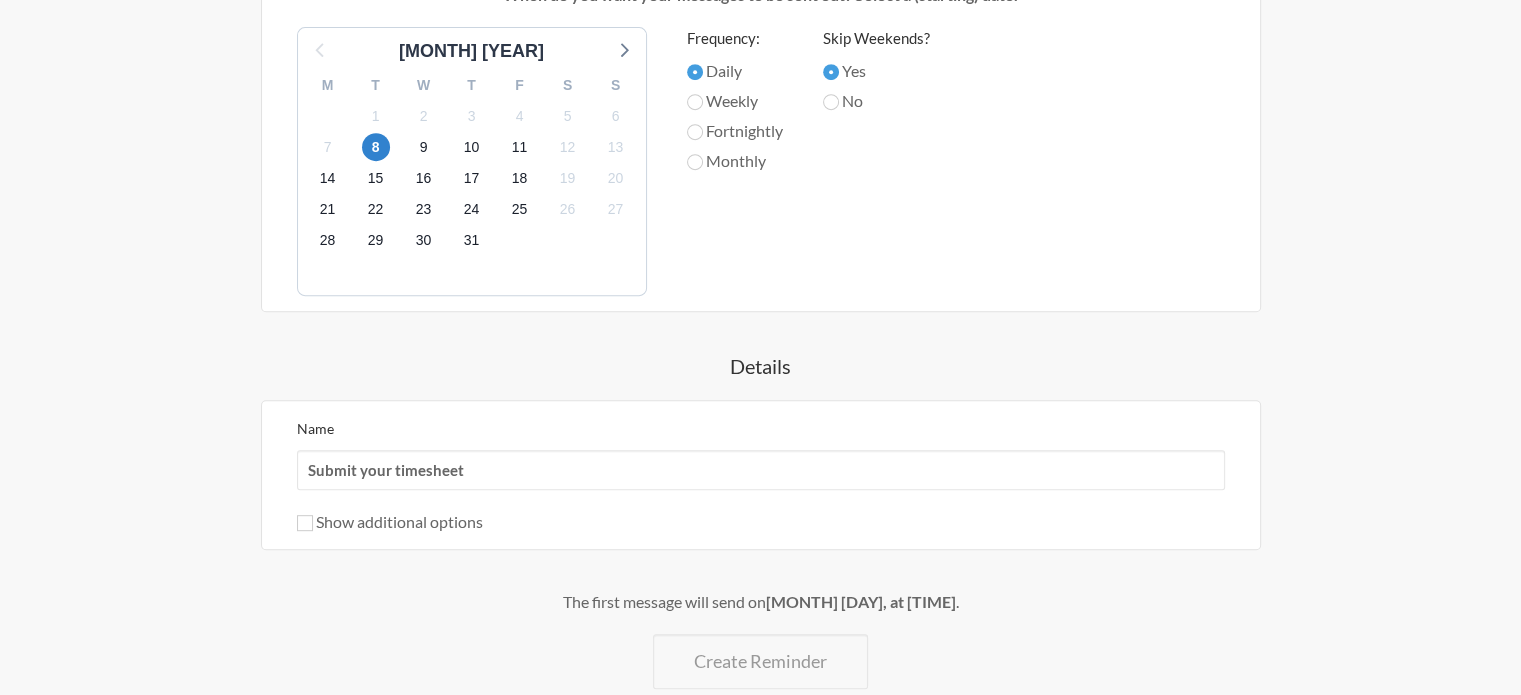 scroll, scrollTop: 0, scrollLeft: 0, axis: both 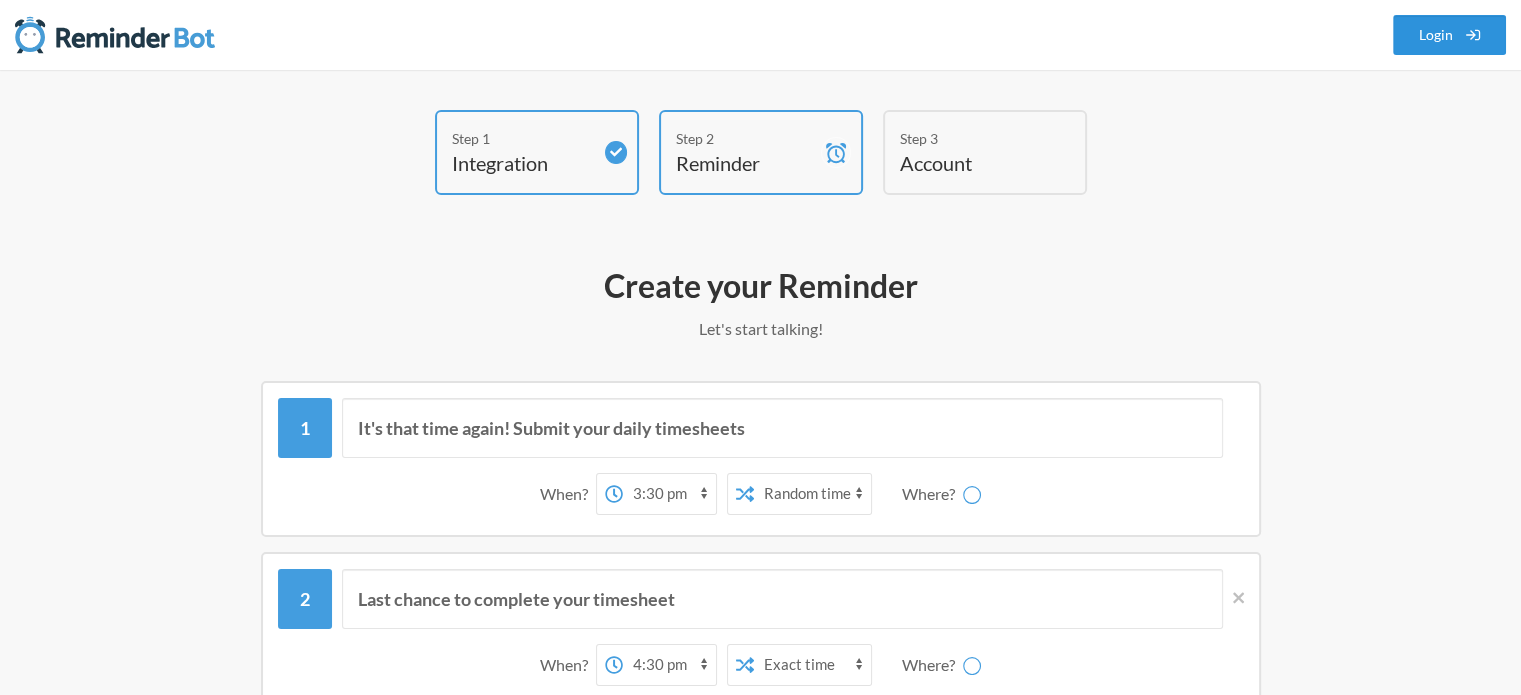 click on "Login" at bounding box center [1450, 35] 